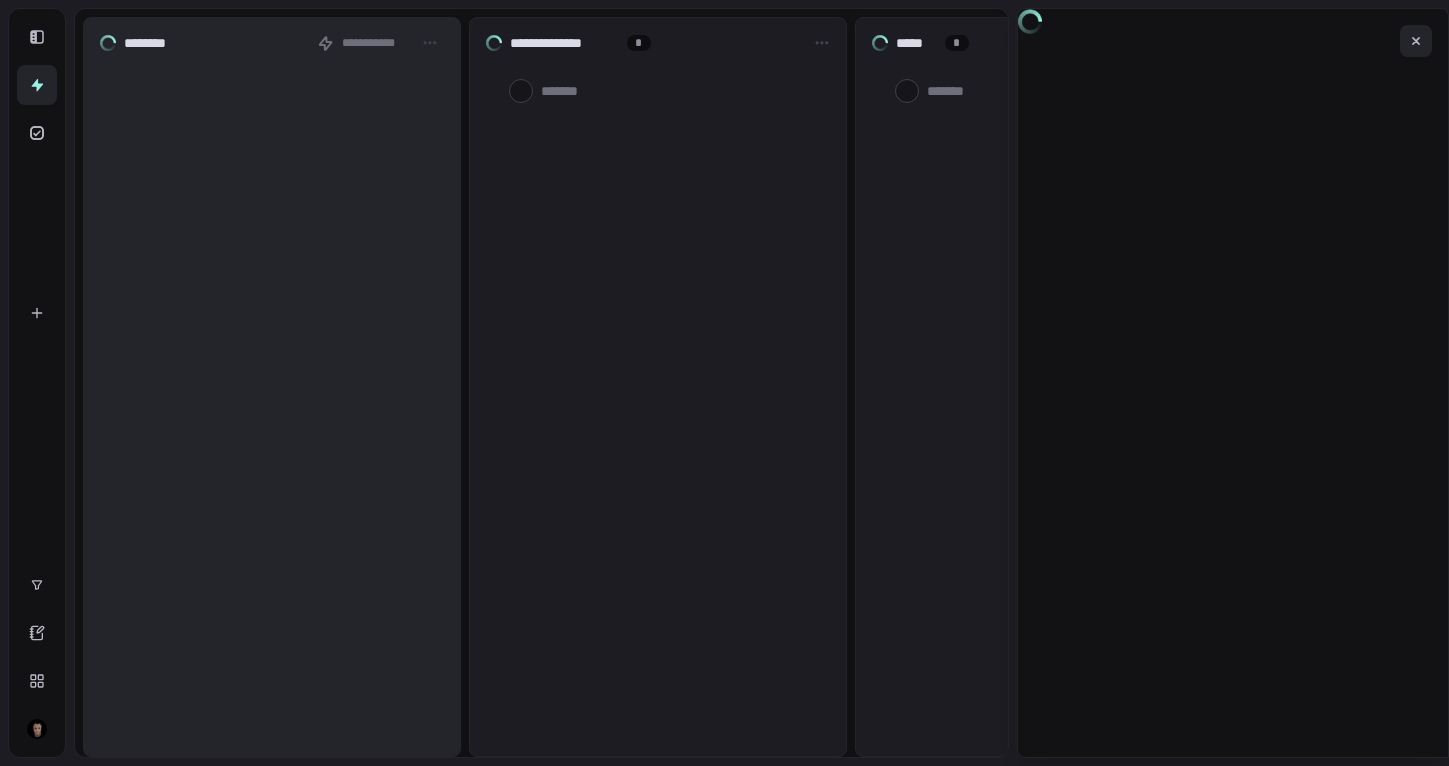 scroll, scrollTop: 0, scrollLeft: 0, axis: both 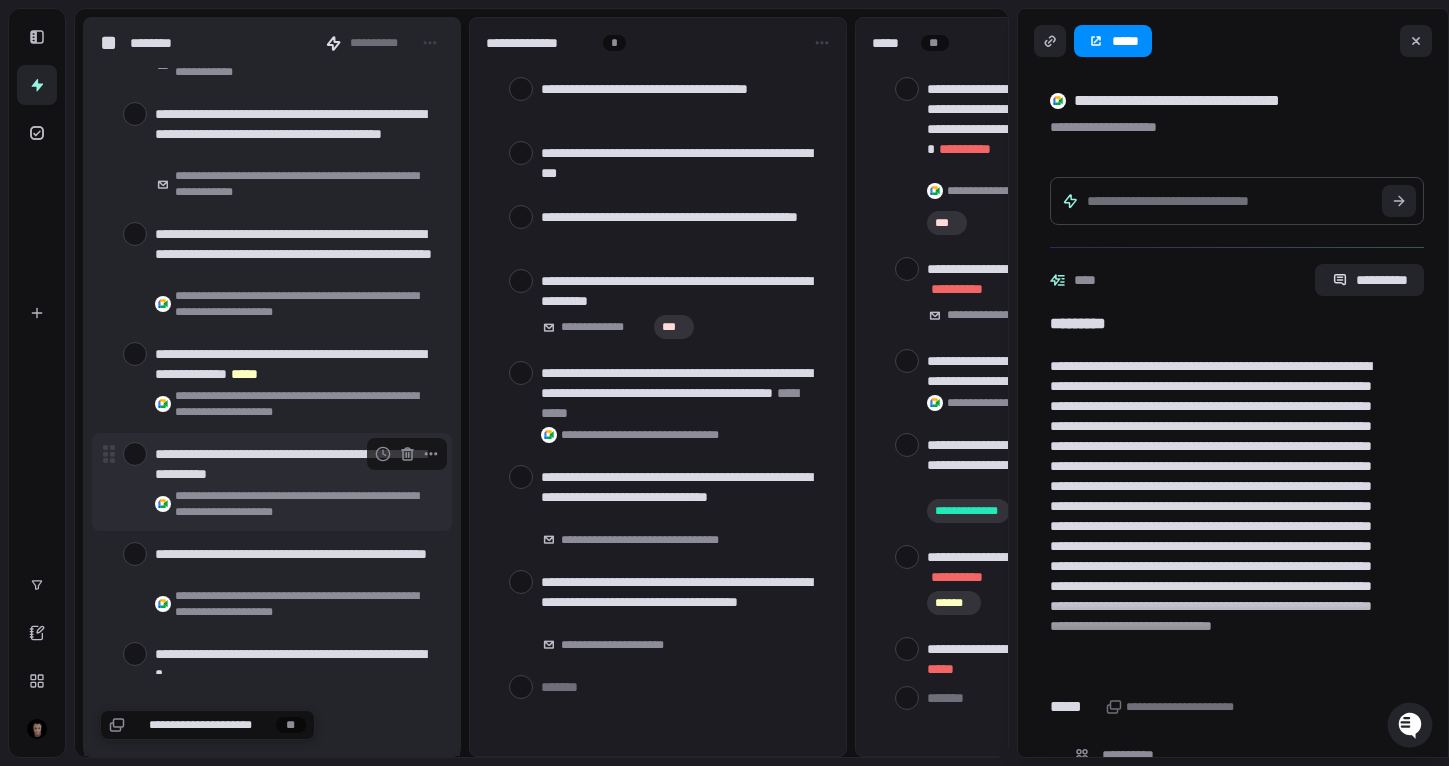 click at bounding box center (135, 454) 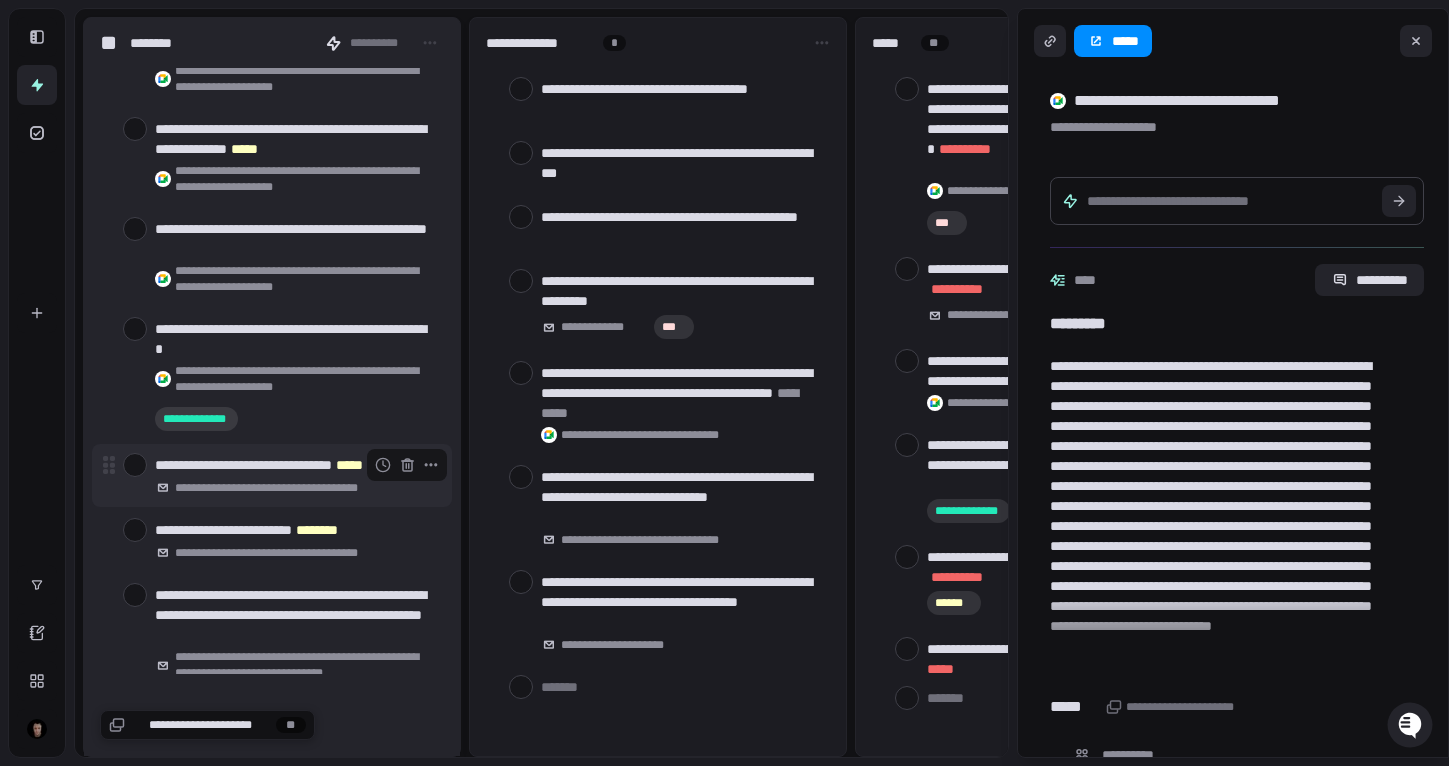 scroll, scrollTop: 399, scrollLeft: 0, axis: vertical 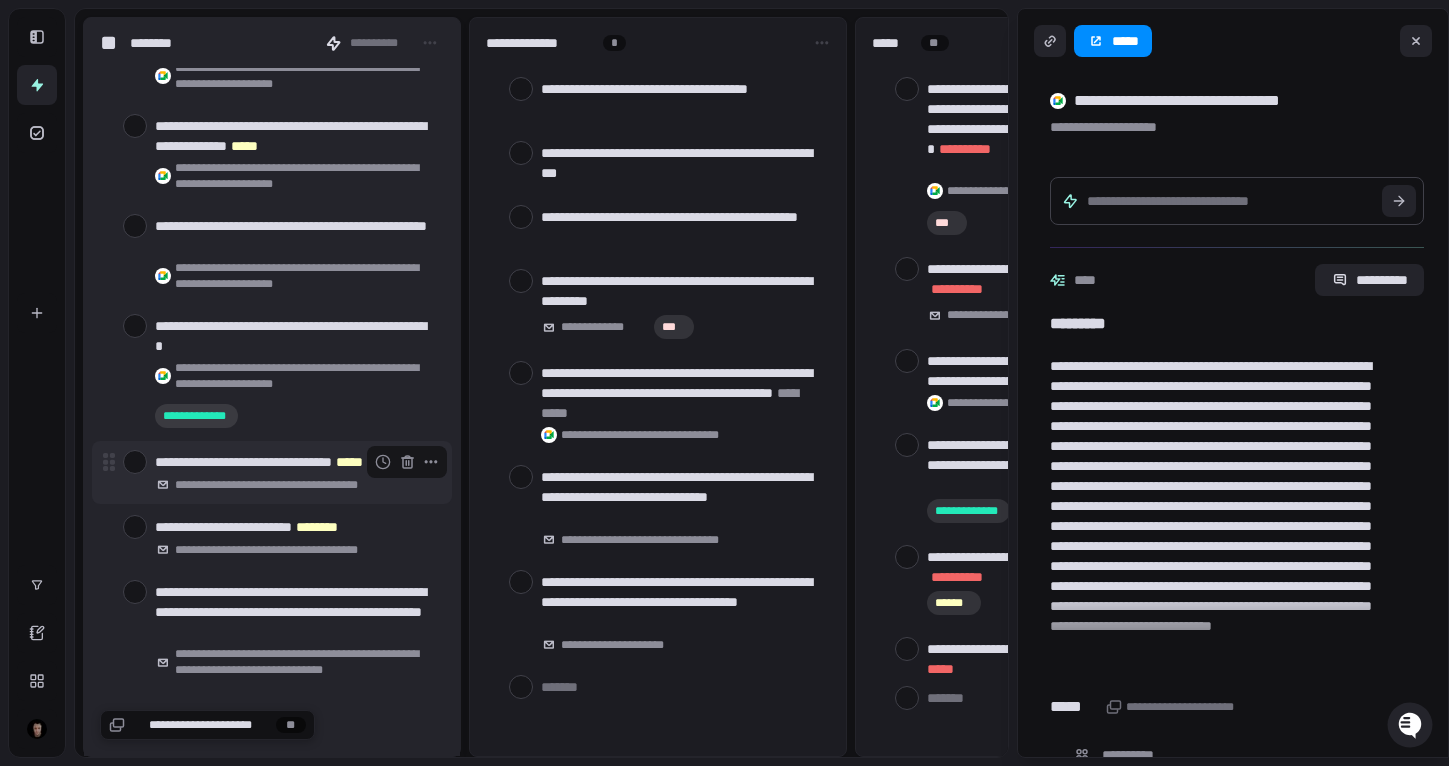 click at bounding box center (135, 462) 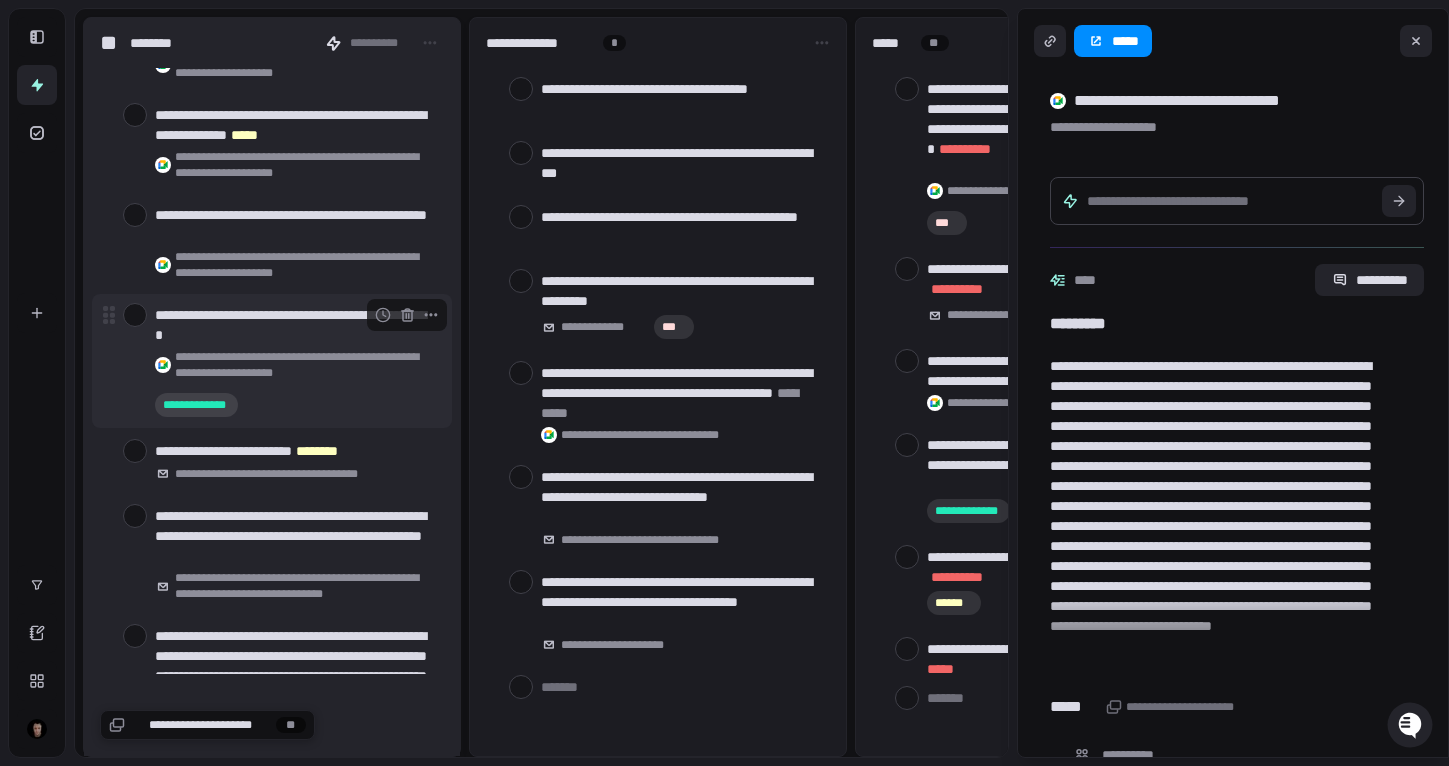 scroll, scrollTop: 412, scrollLeft: 0, axis: vertical 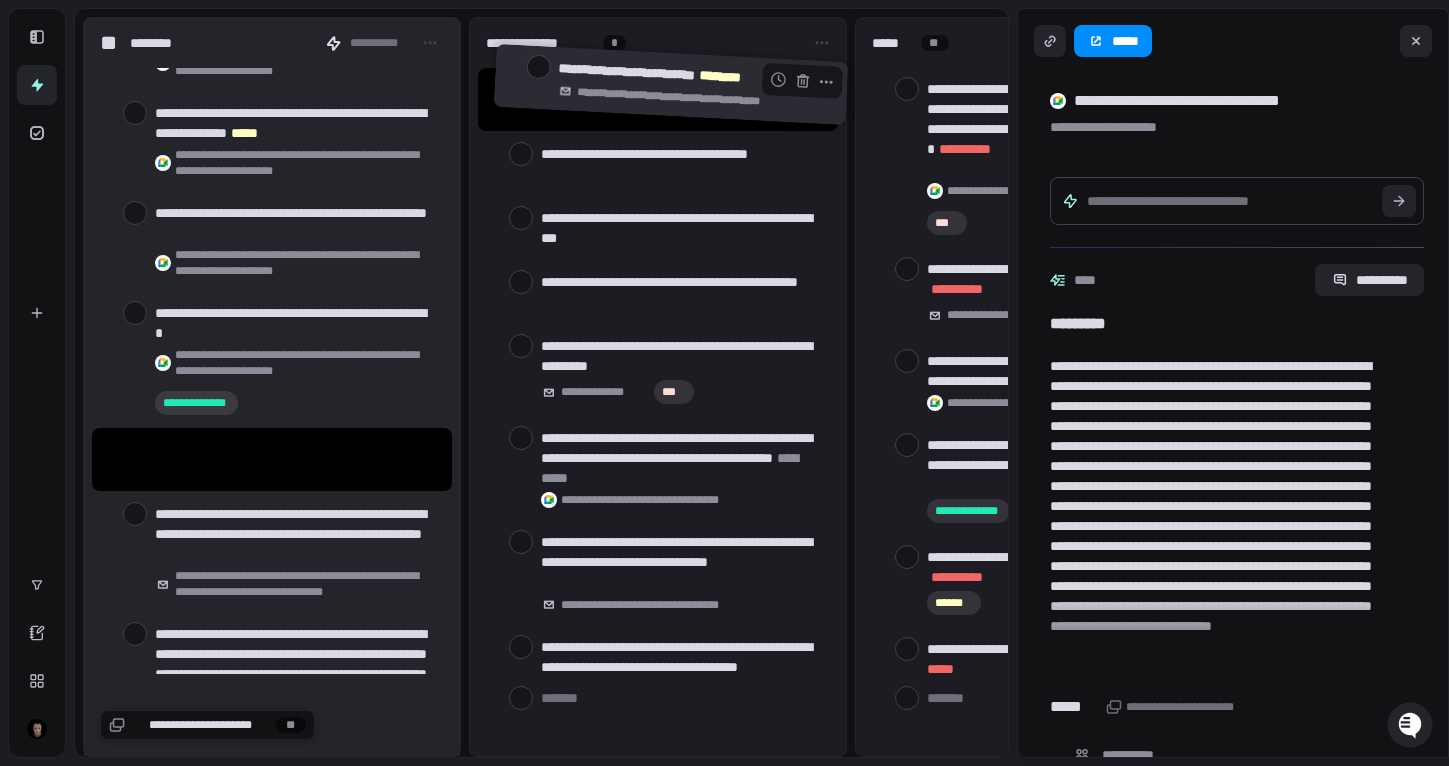 drag, startPoint x: 287, startPoint y: 460, endPoint x: 688, endPoint y: 94, distance: 542.9153 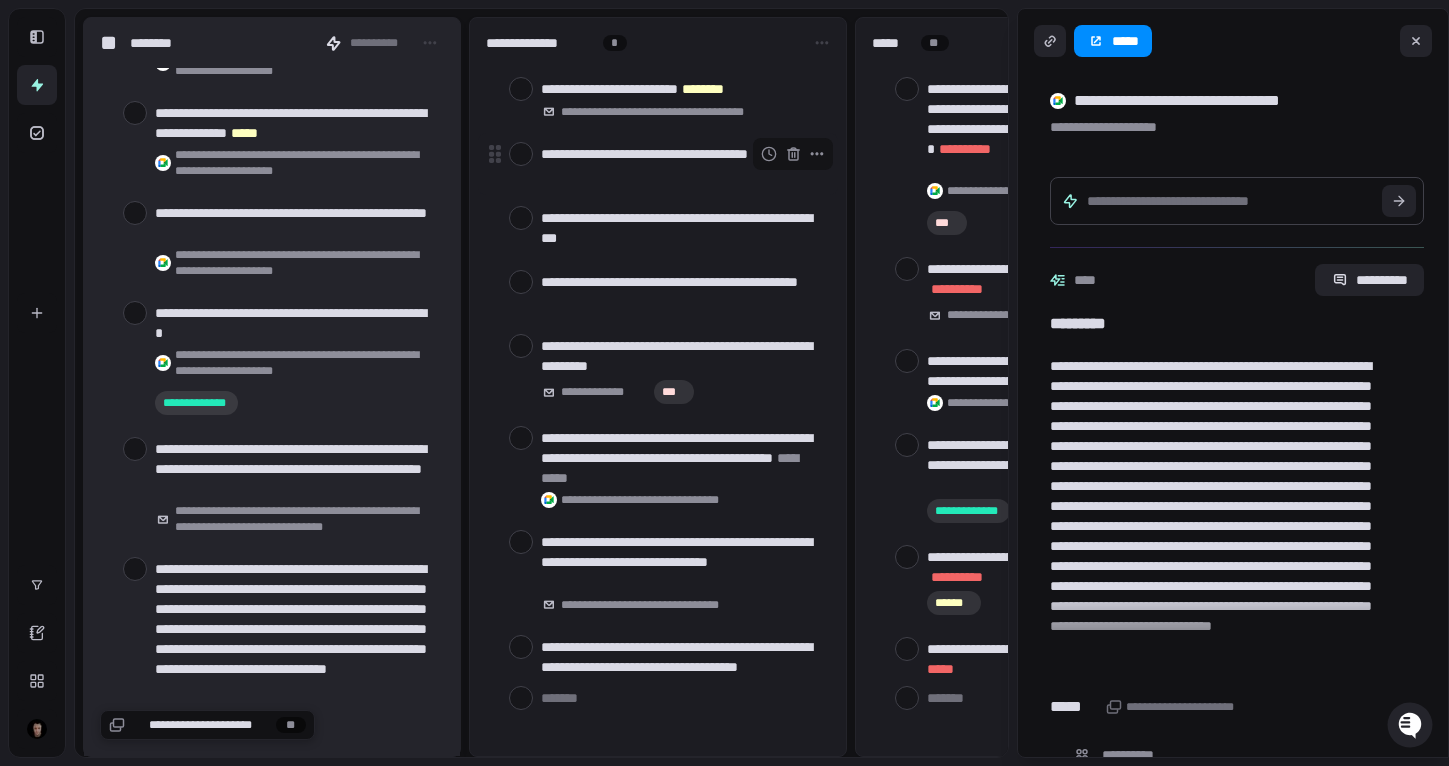 click at bounding box center [521, 154] 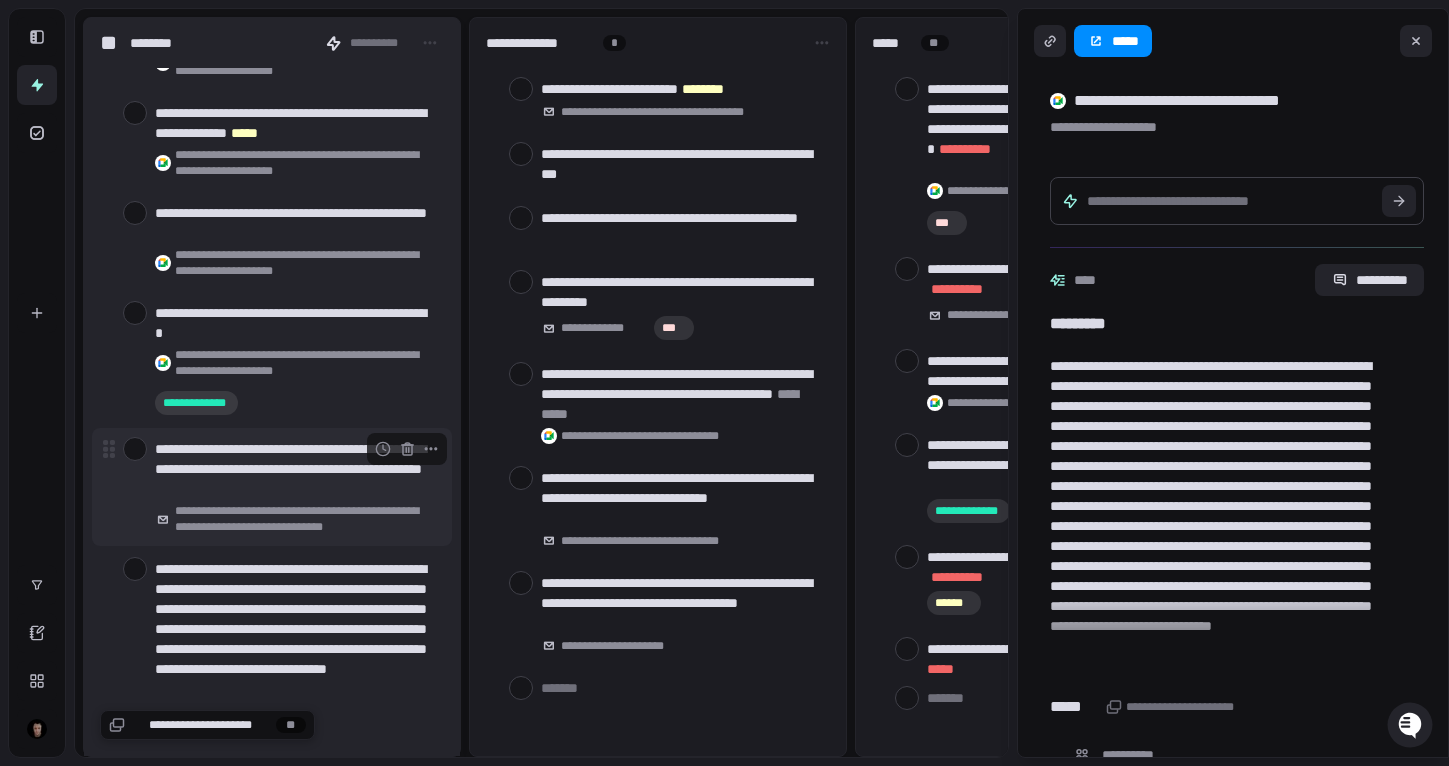 scroll, scrollTop: 416, scrollLeft: 0, axis: vertical 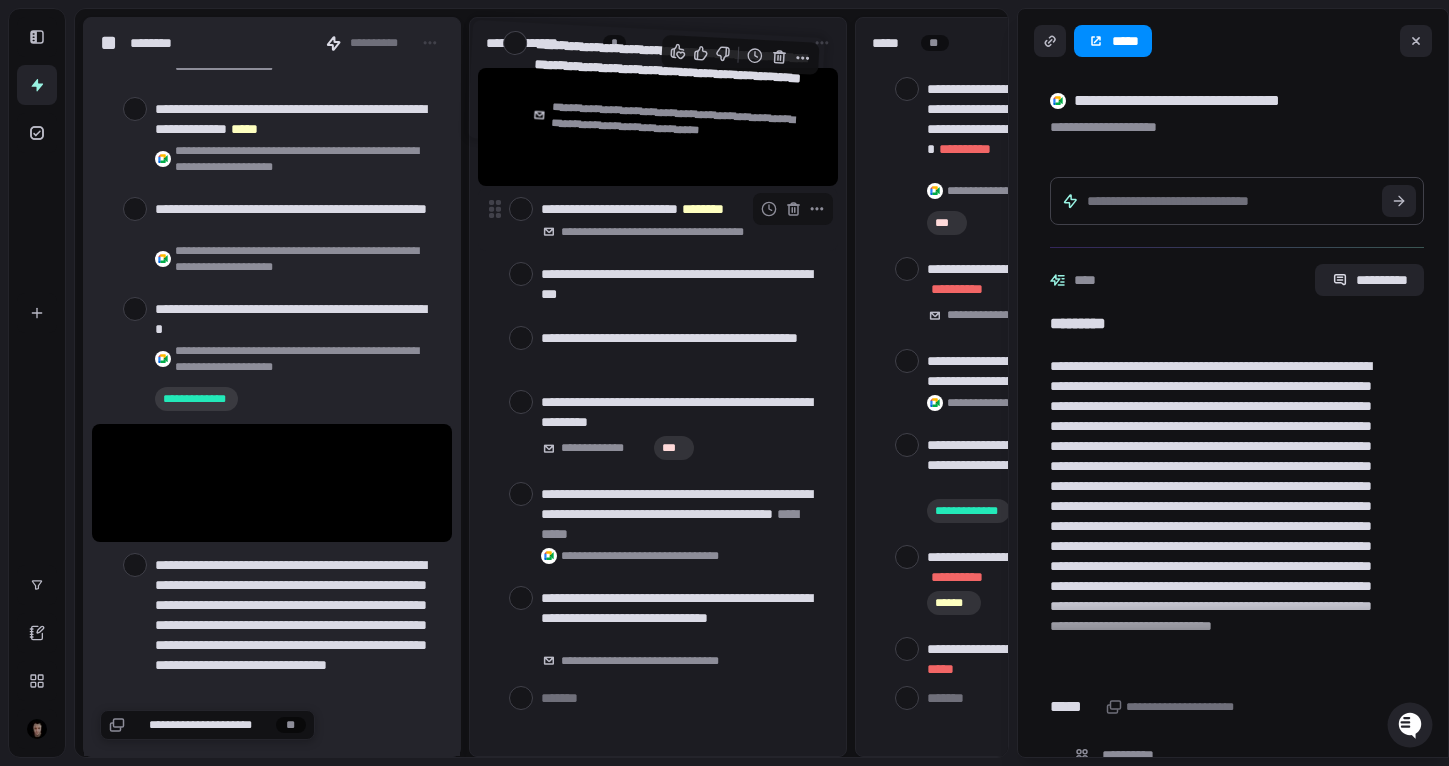 drag, startPoint x: 282, startPoint y: 491, endPoint x: 555, endPoint y: 238, distance: 372.20694 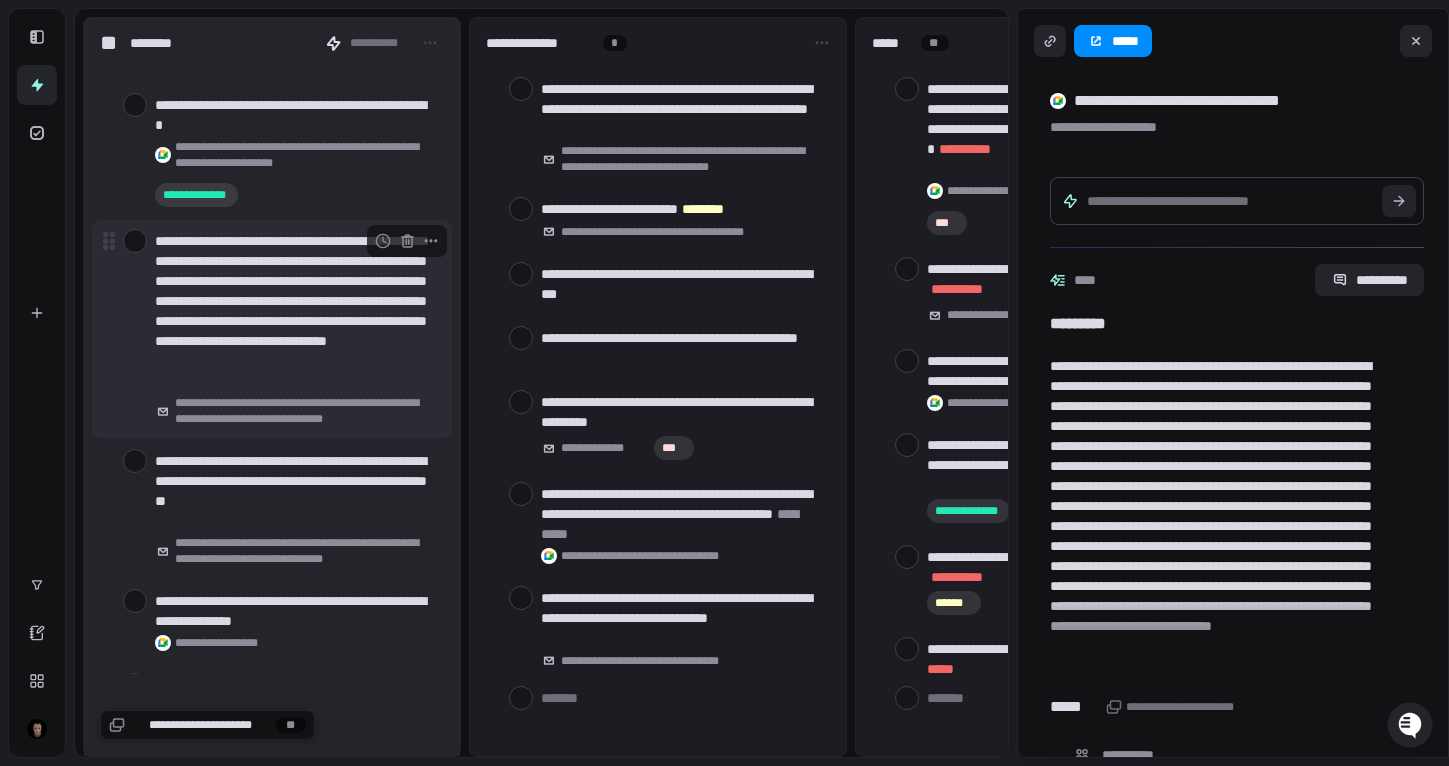 scroll, scrollTop: 625, scrollLeft: 0, axis: vertical 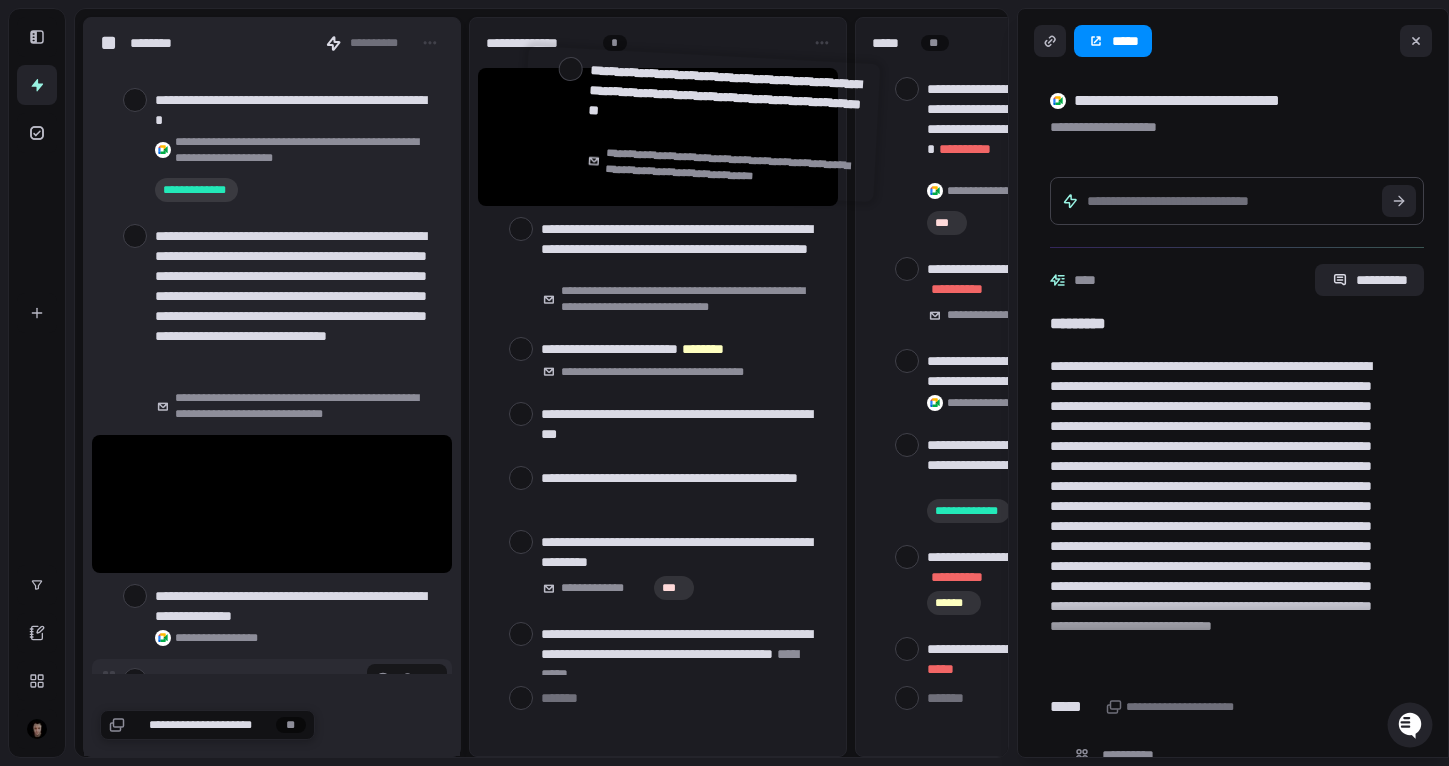 drag, startPoint x: 283, startPoint y: 506, endPoint x: 397, endPoint y: 519, distance: 114.73883 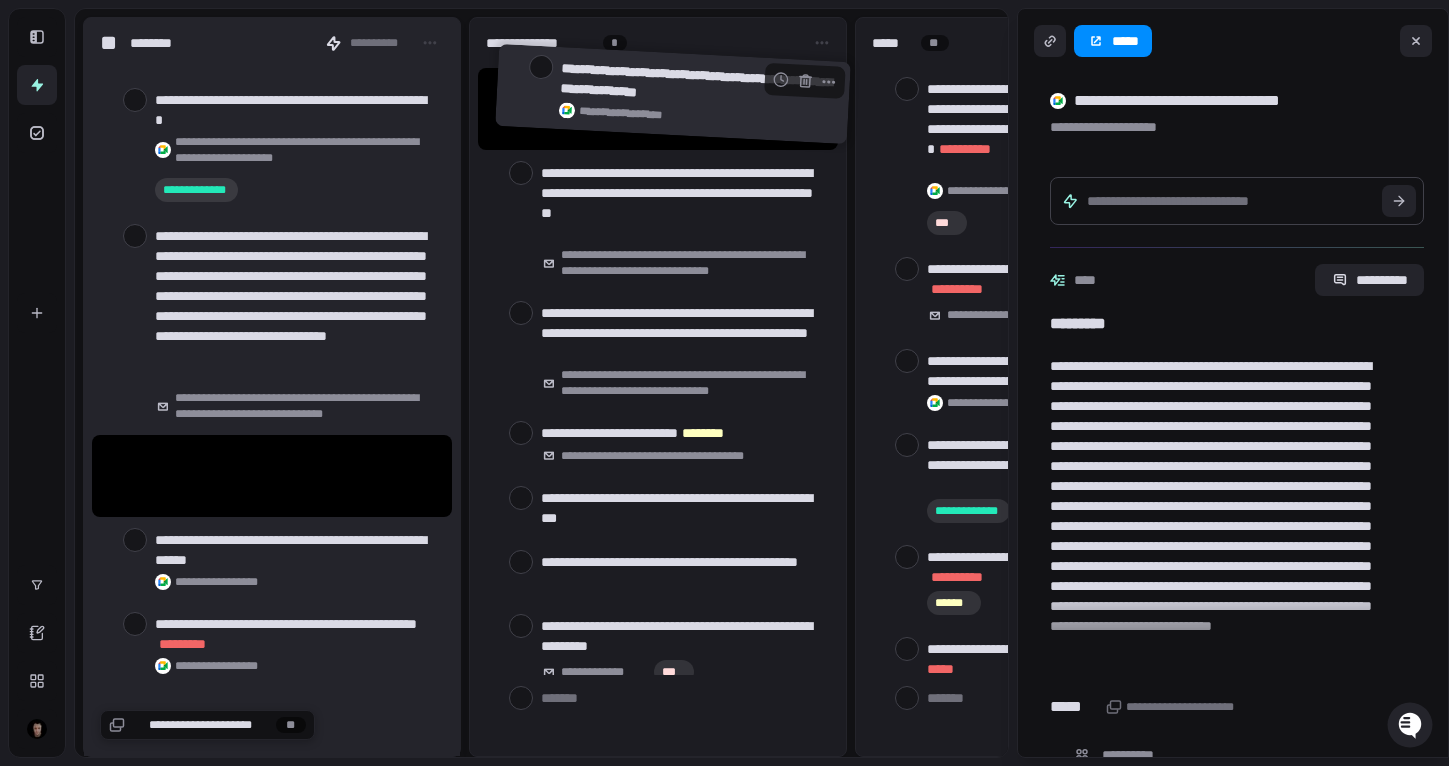 drag, startPoint x: 251, startPoint y: 485, endPoint x: 656, endPoint y: 103, distance: 556.73065 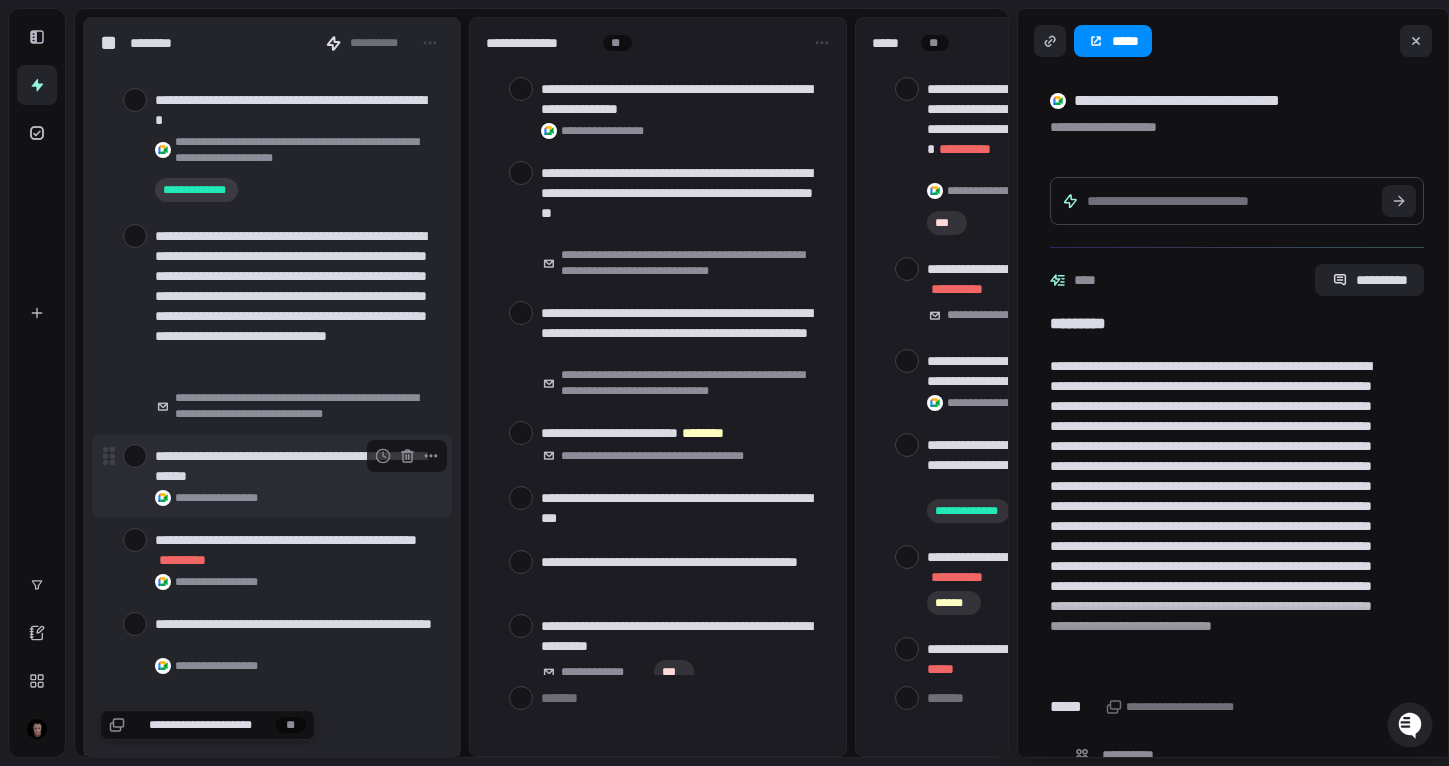 click at bounding box center [135, 456] 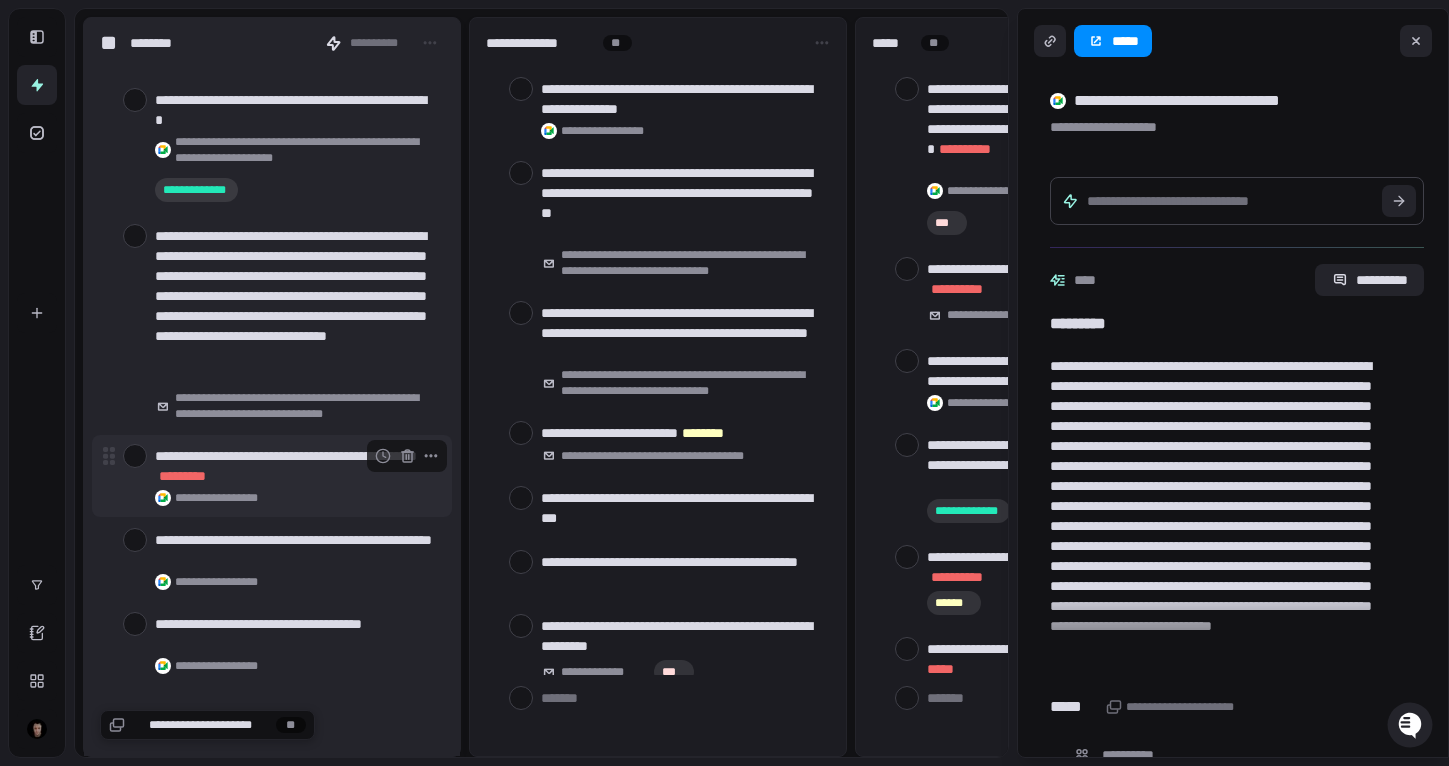 click on "**********" at bounding box center [272, 476] 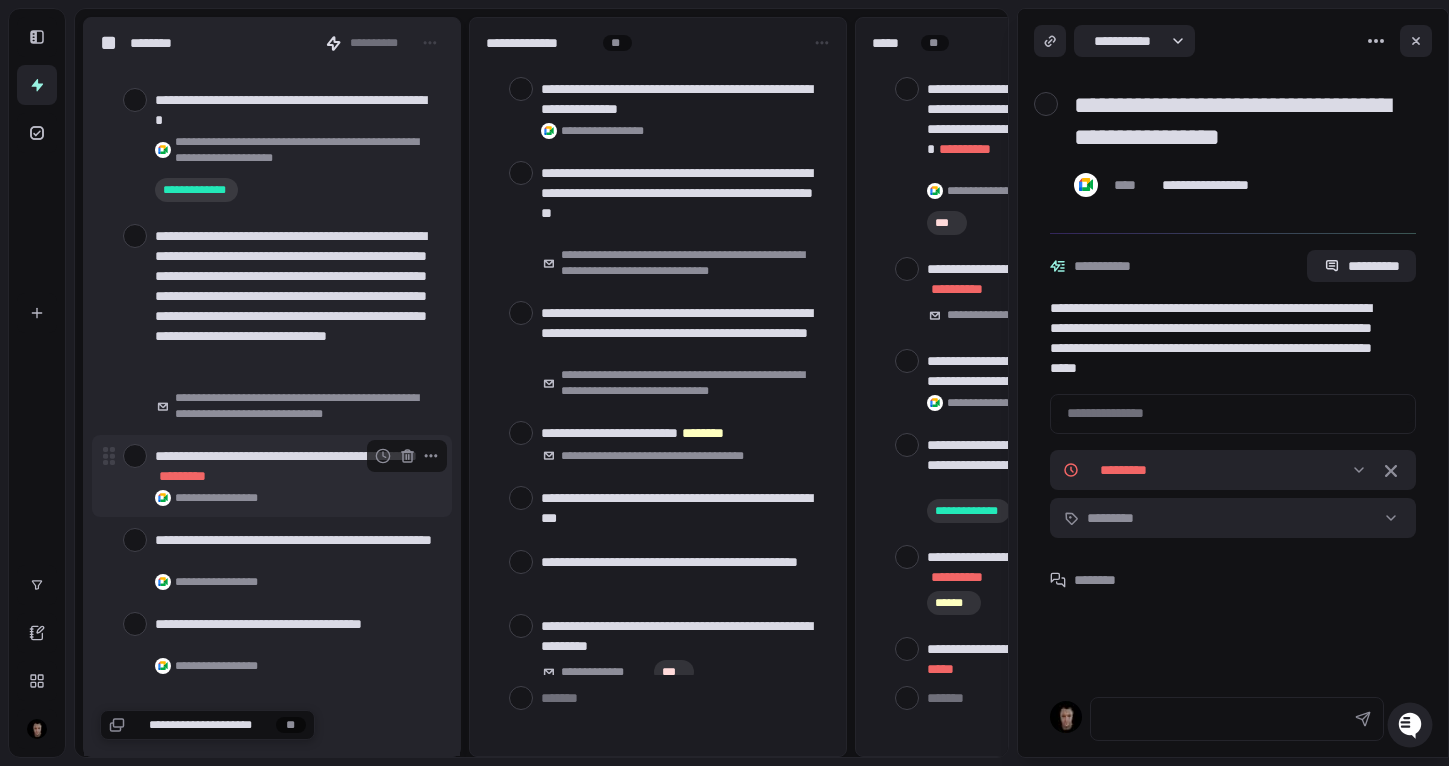 click at bounding box center [135, 456] 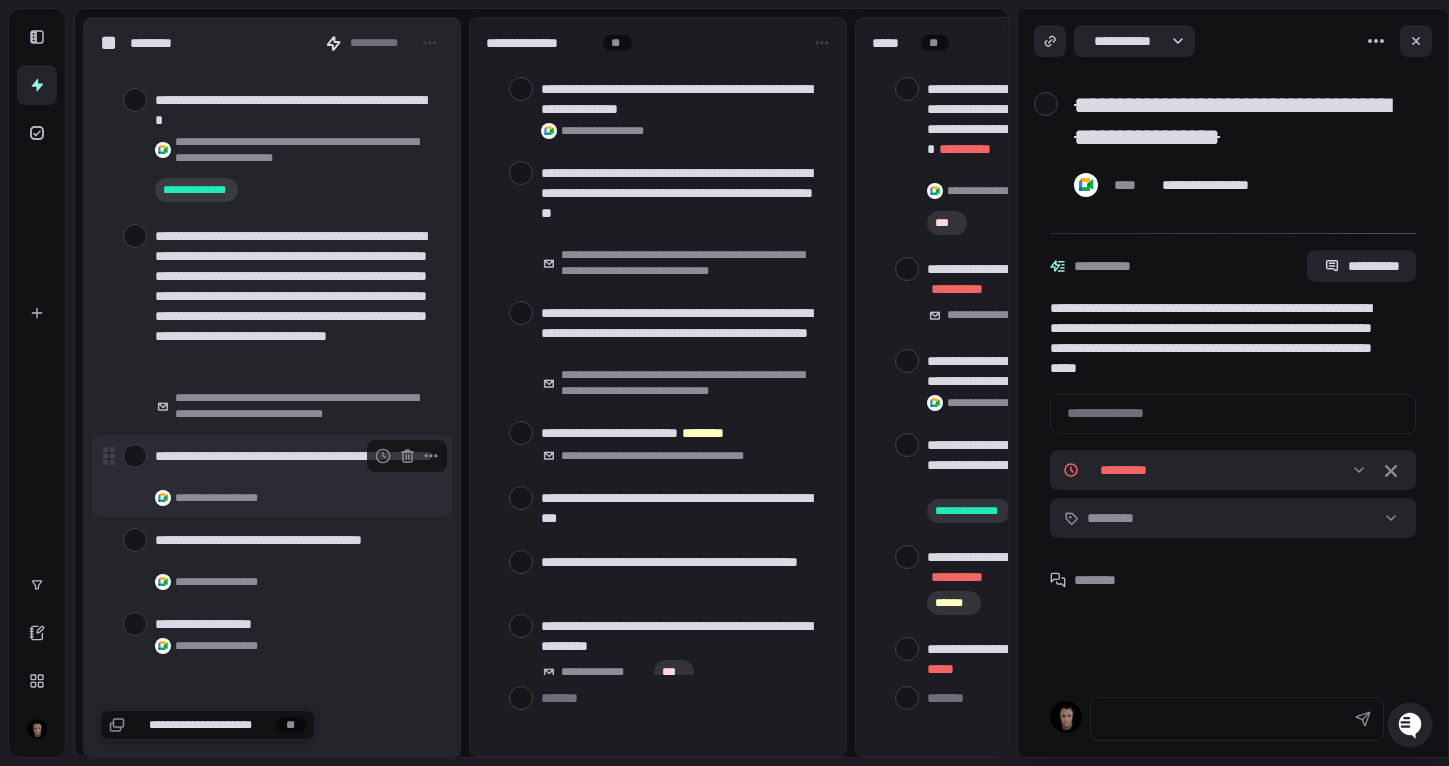 click at bounding box center [135, 456] 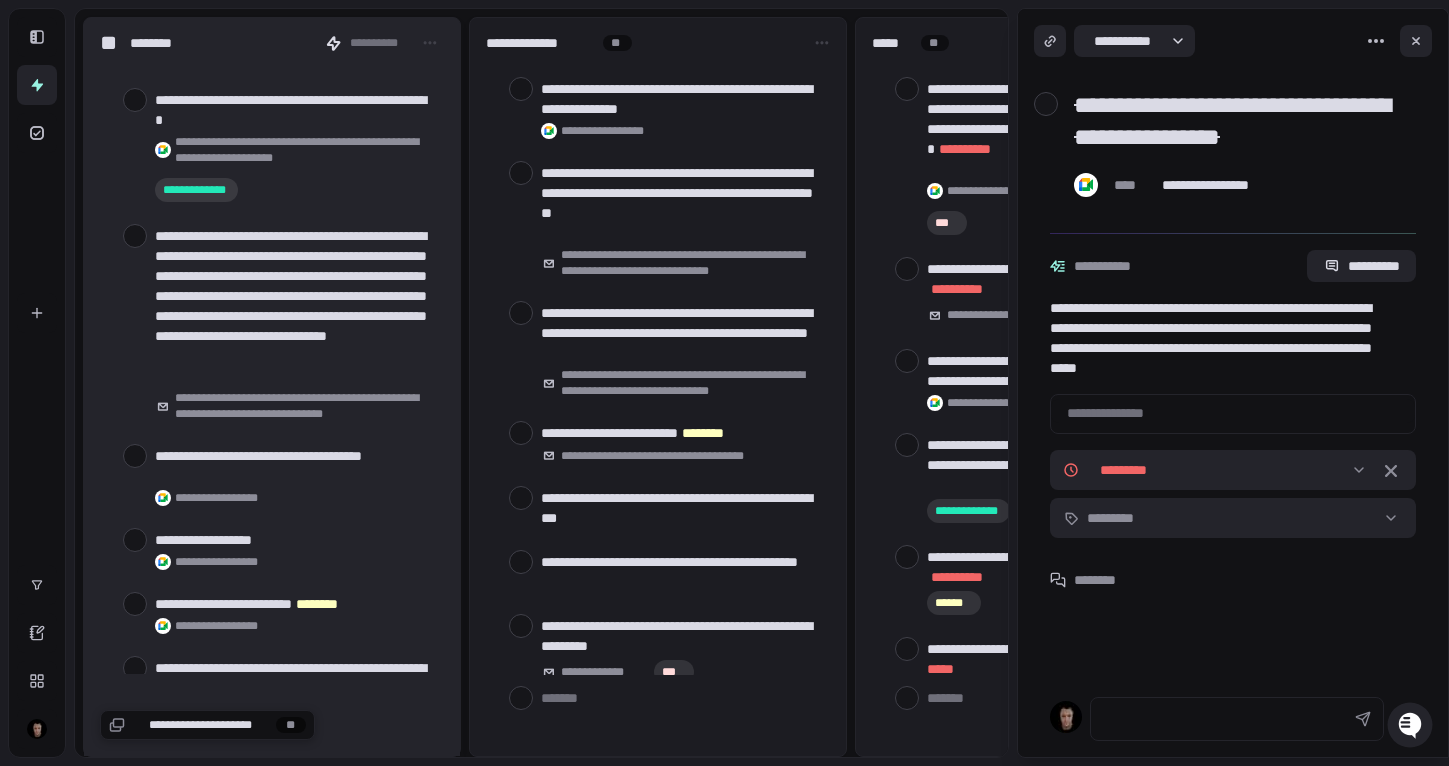 click at bounding box center [135, 456] 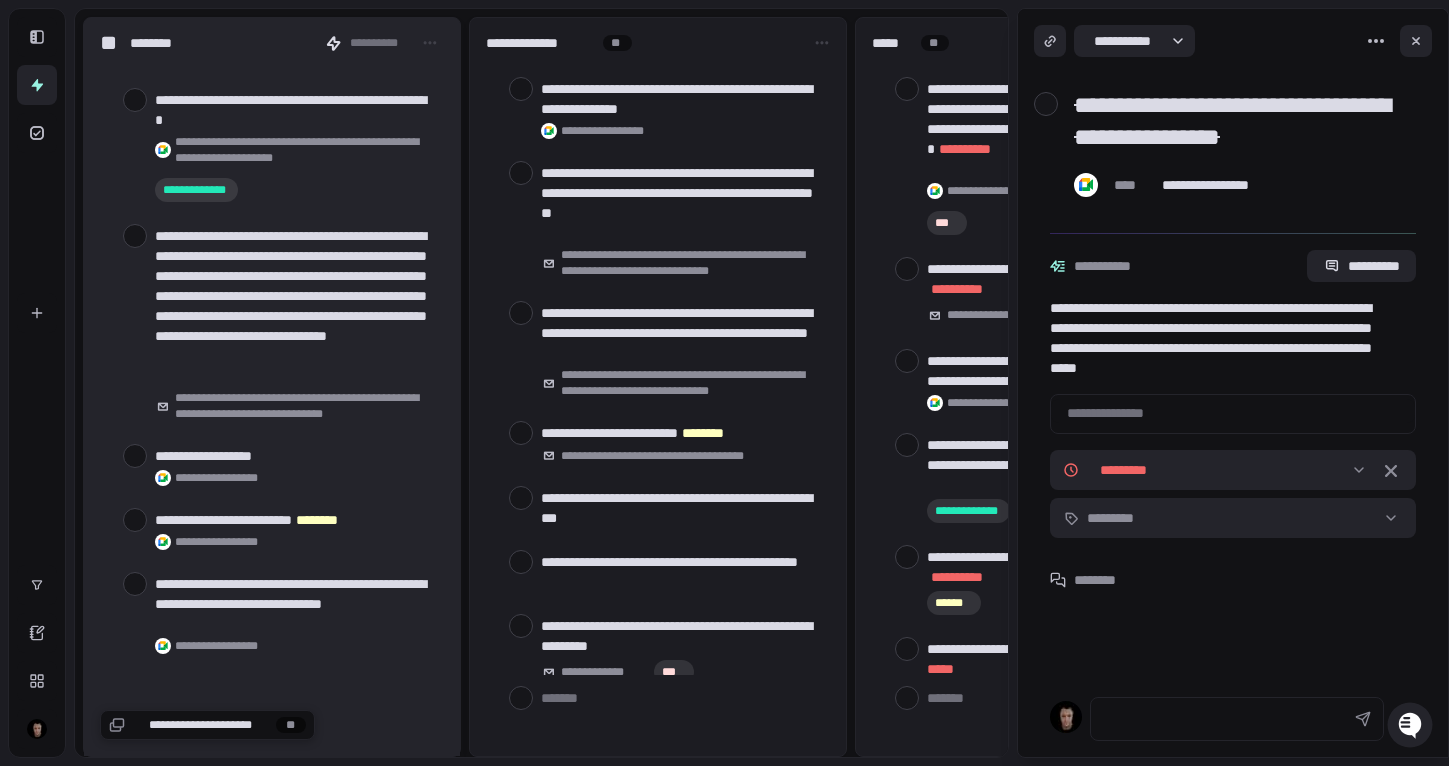 click at bounding box center (135, 456) 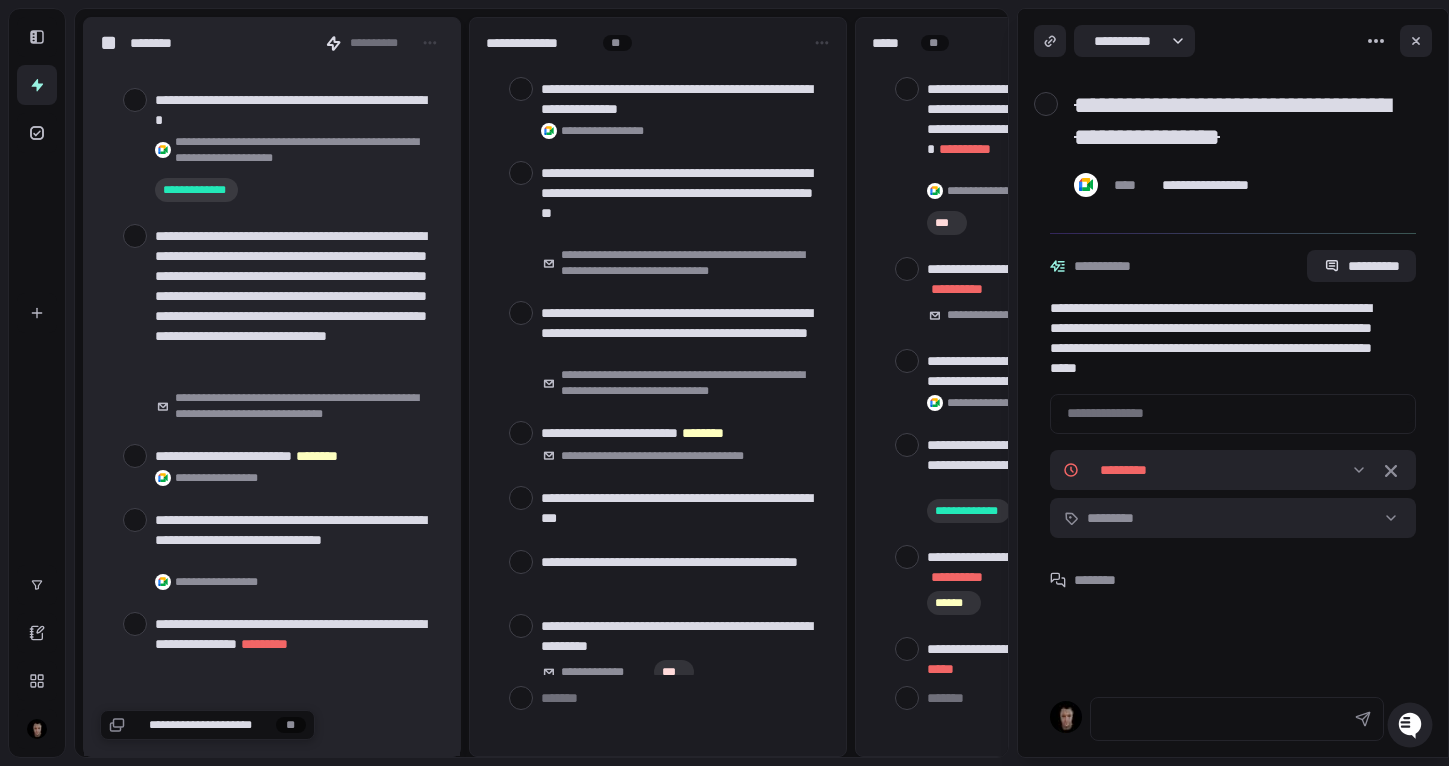 click at bounding box center [135, 456] 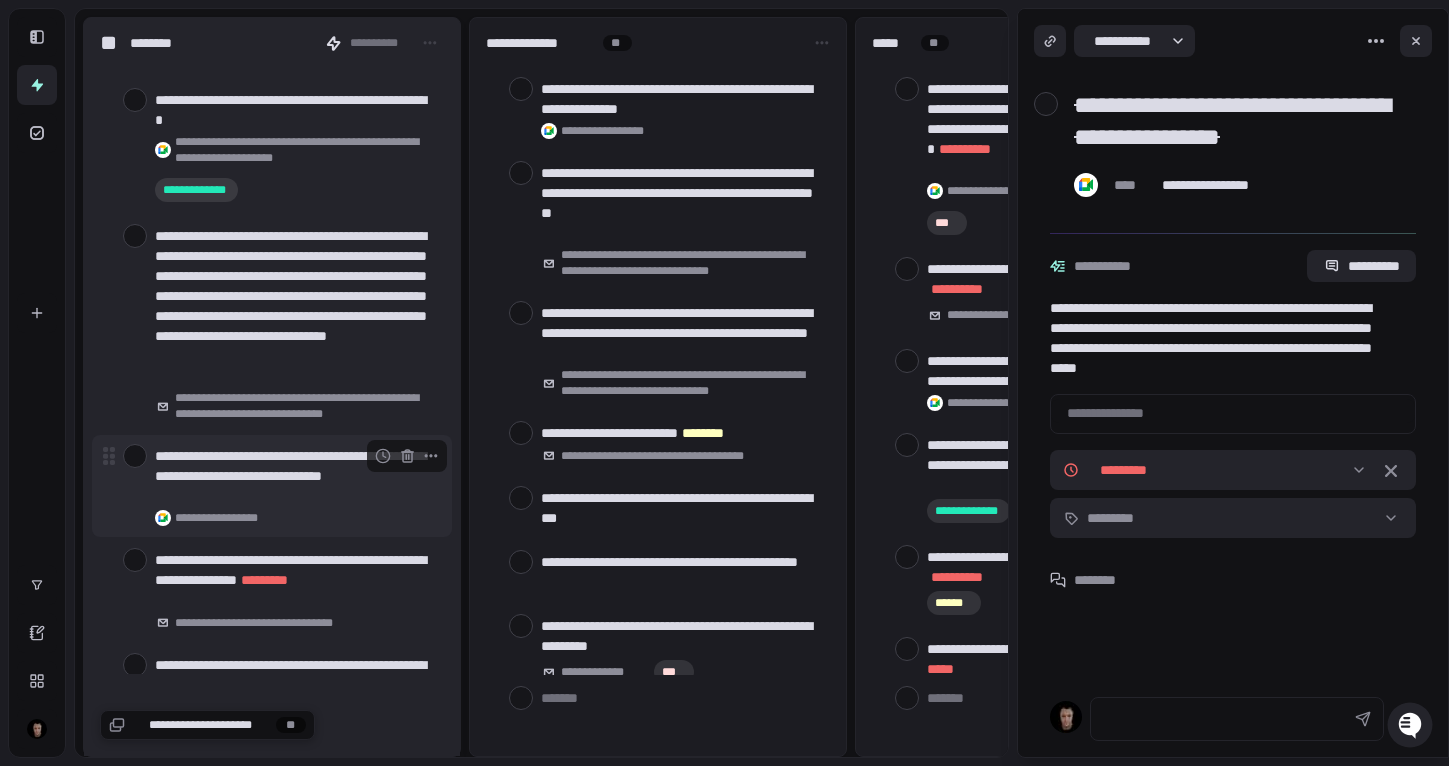 click at bounding box center [135, 456] 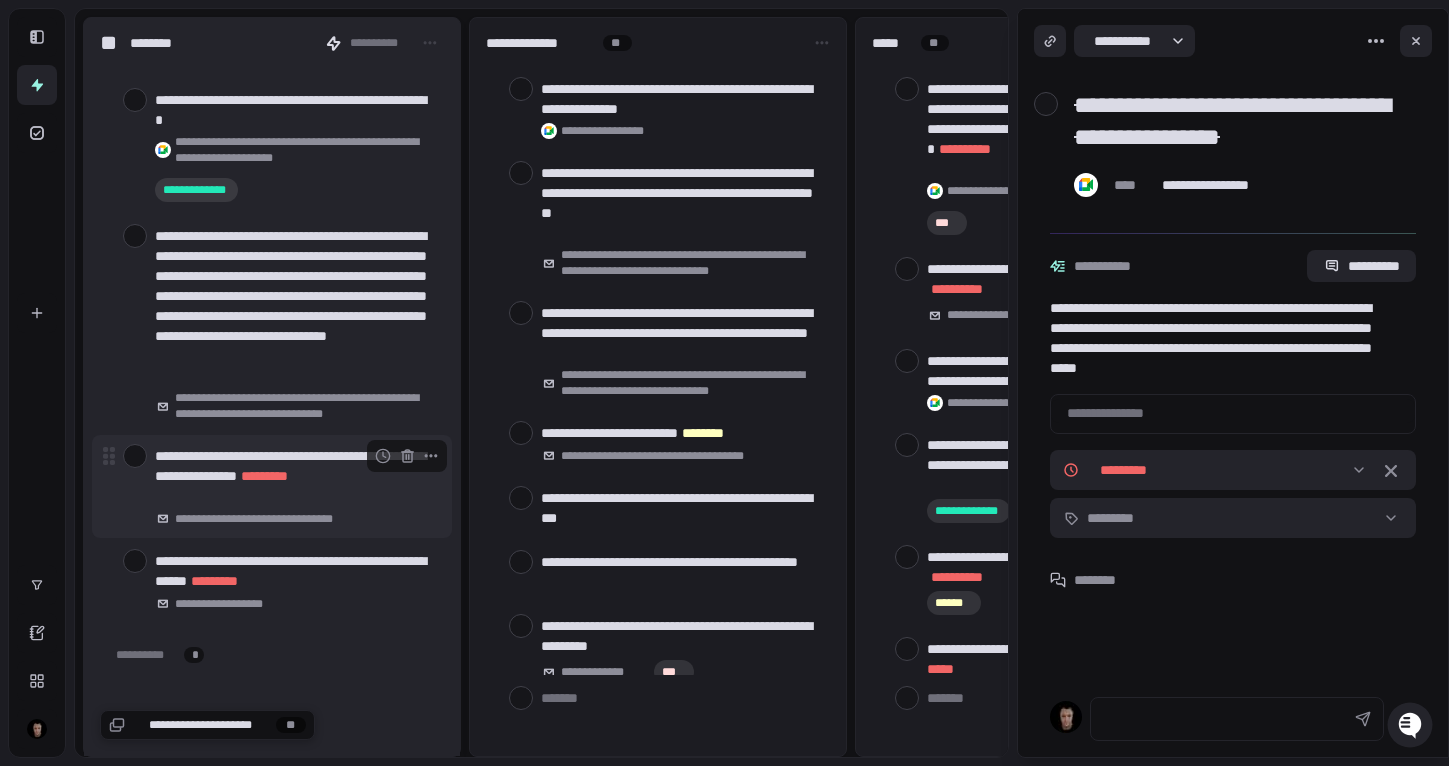 click at bounding box center (135, 456) 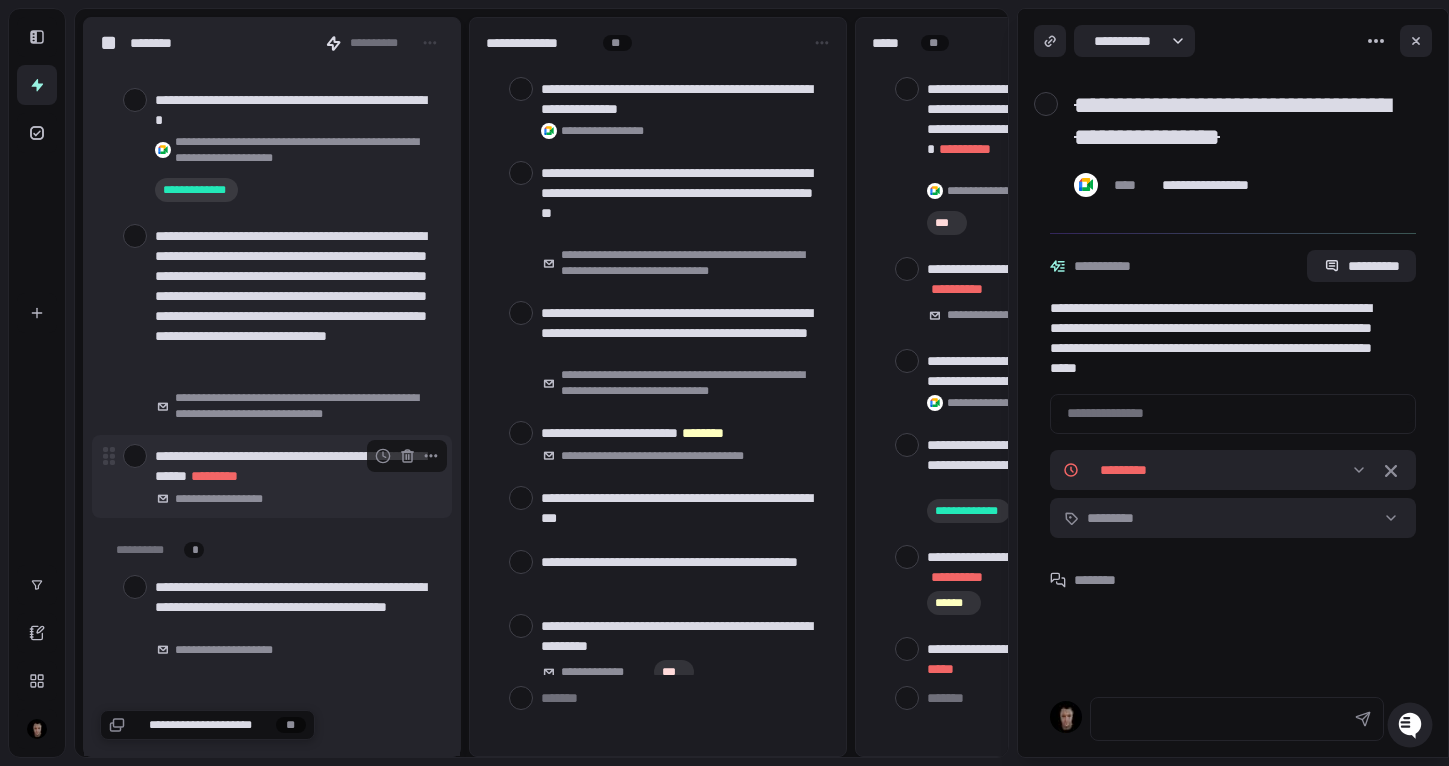 click at bounding box center [135, 456] 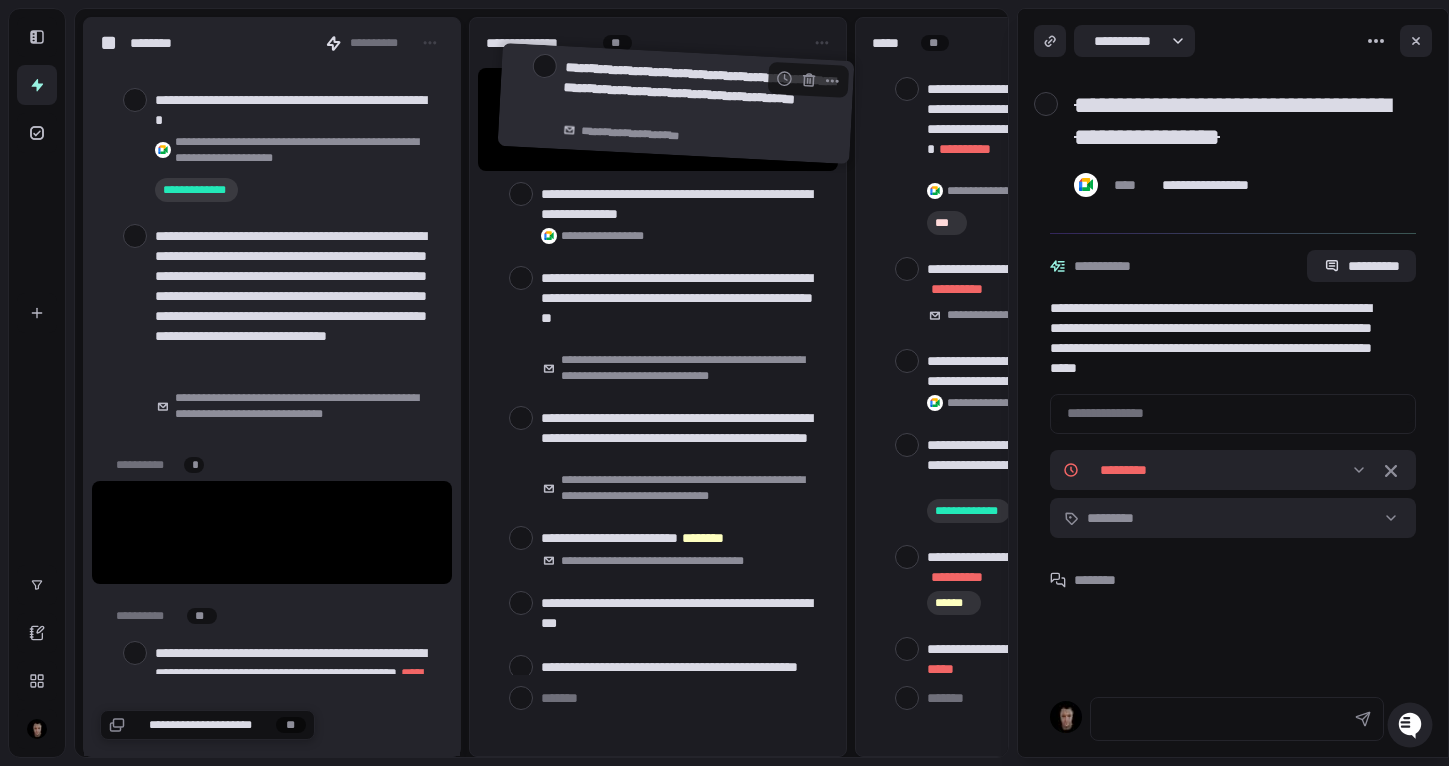 drag, startPoint x: 170, startPoint y: 511, endPoint x: 576, endPoint y: 85, distance: 588.4828 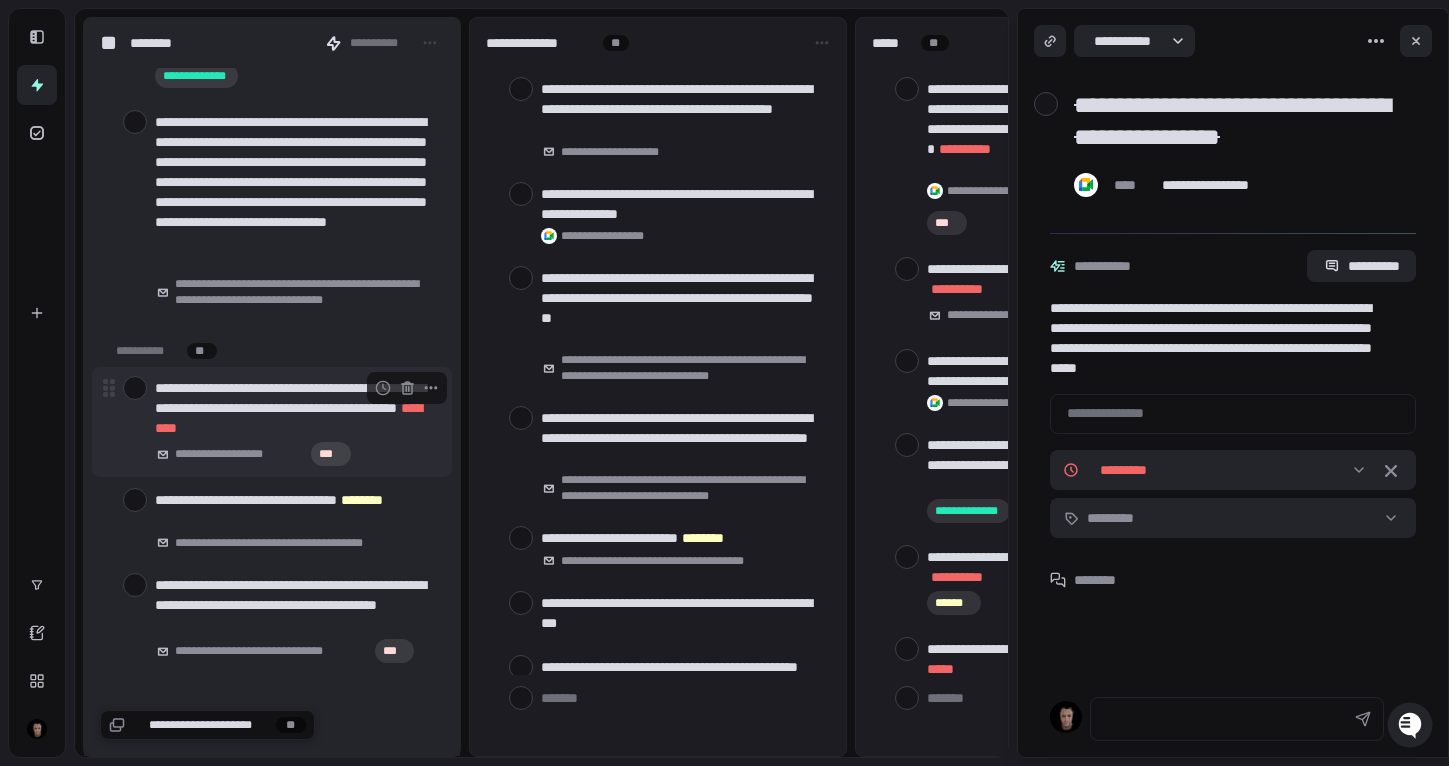 scroll, scrollTop: 749, scrollLeft: 0, axis: vertical 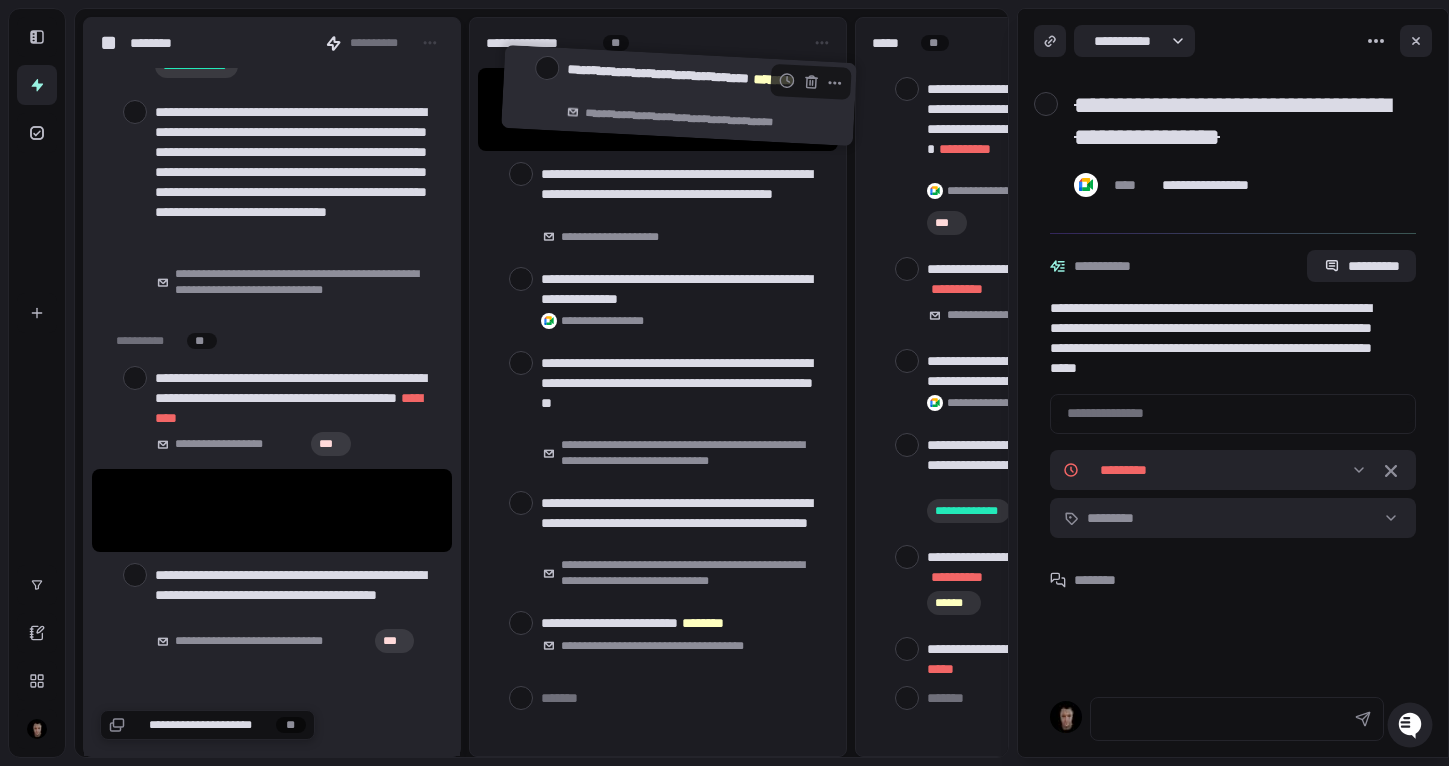 drag, startPoint x: 212, startPoint y: 527, endPoint x: 623, endPoint y: 113, distance: 583.36694 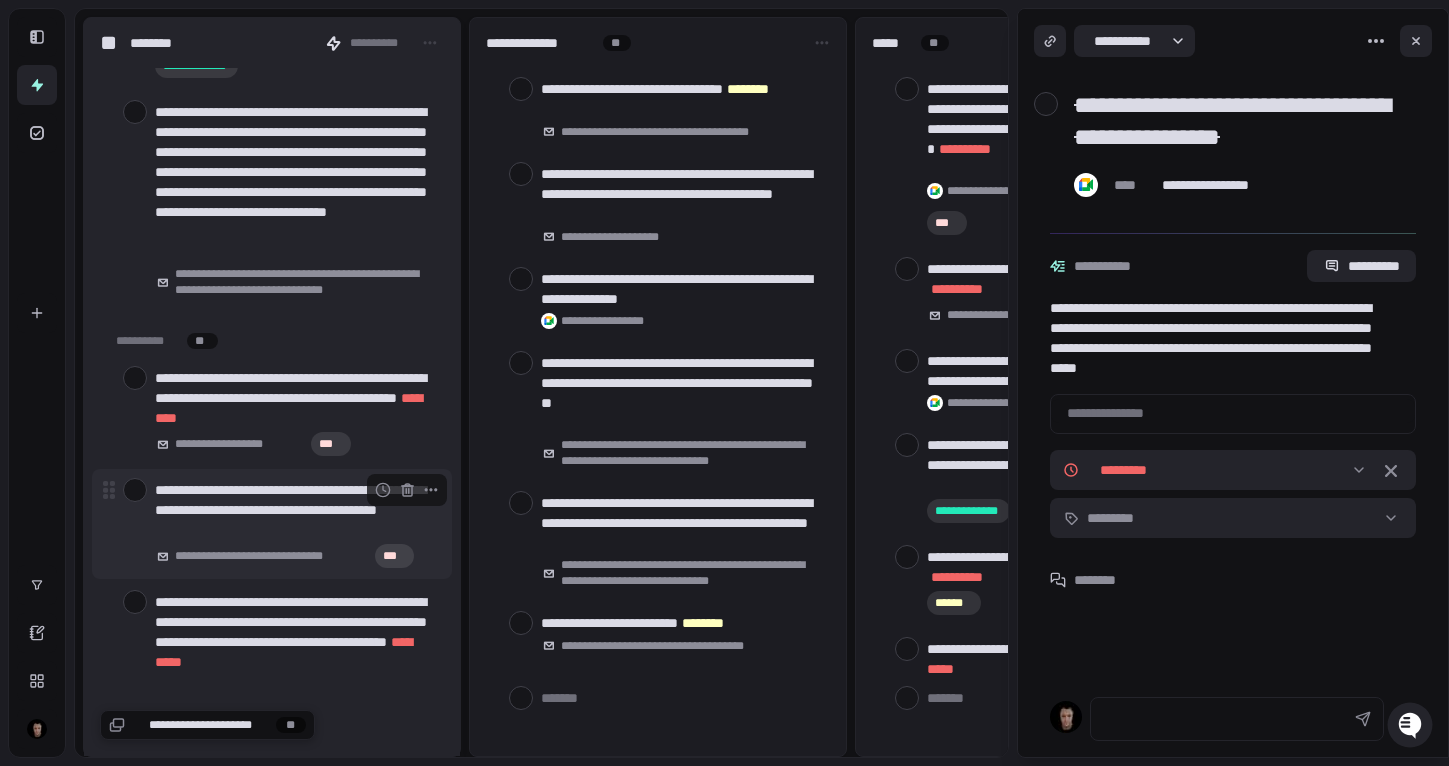click at bounding box center (135, 490) 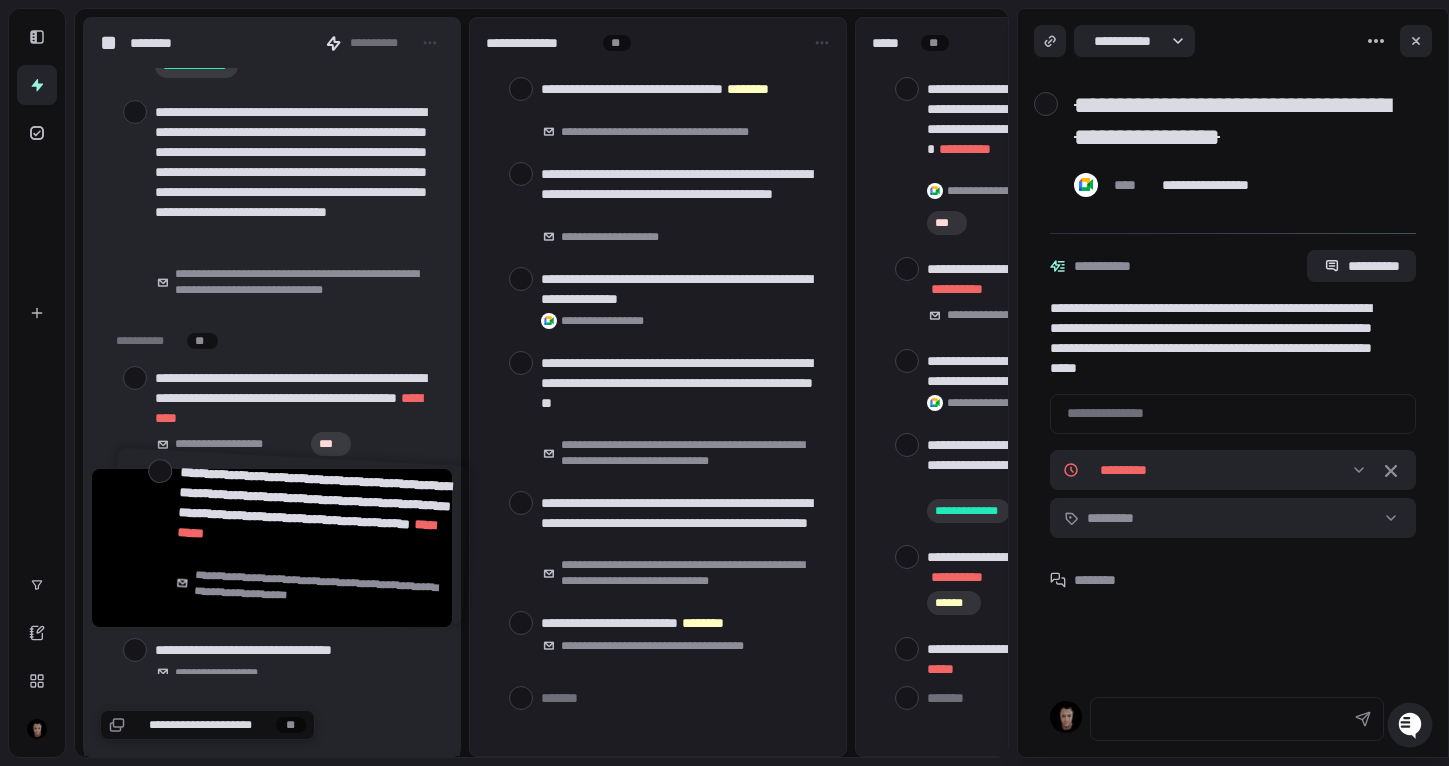 drag, startPoint x: 215, startPoint y: 538, endPoint x: 232, endPoint y: 526, distance: 20.808653 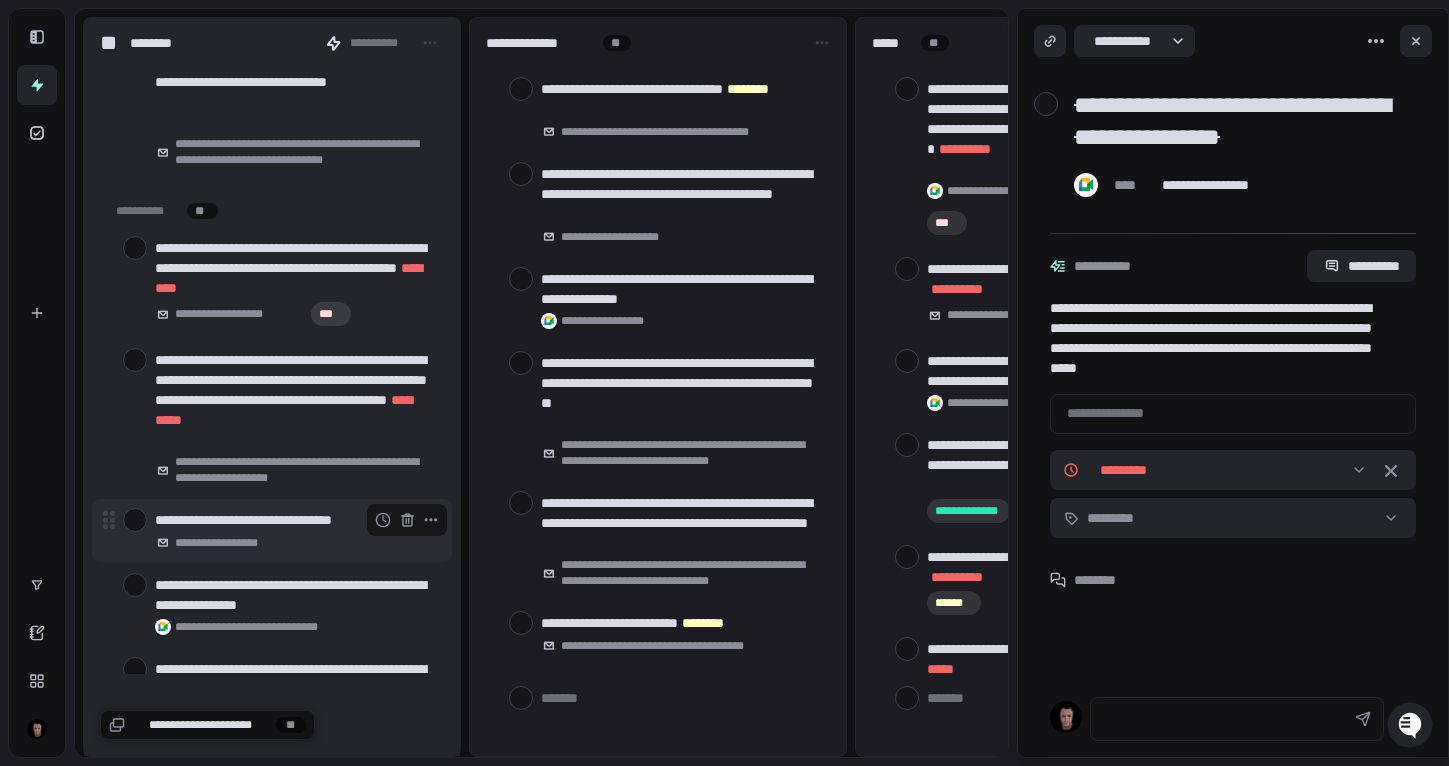 scroll, scrollTop: 886, scrollLeft: 0, axis: vertical 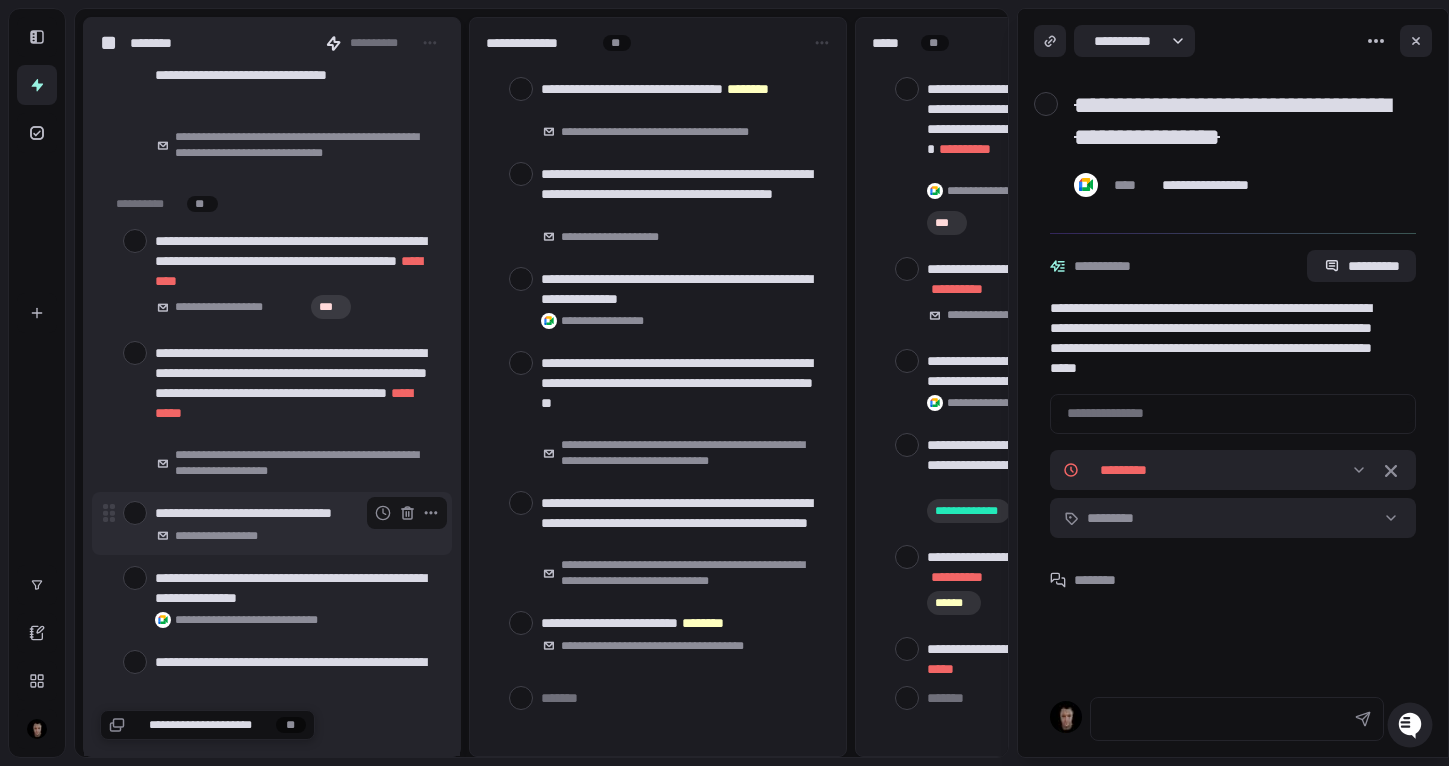 click at bounding box center (135, 513) 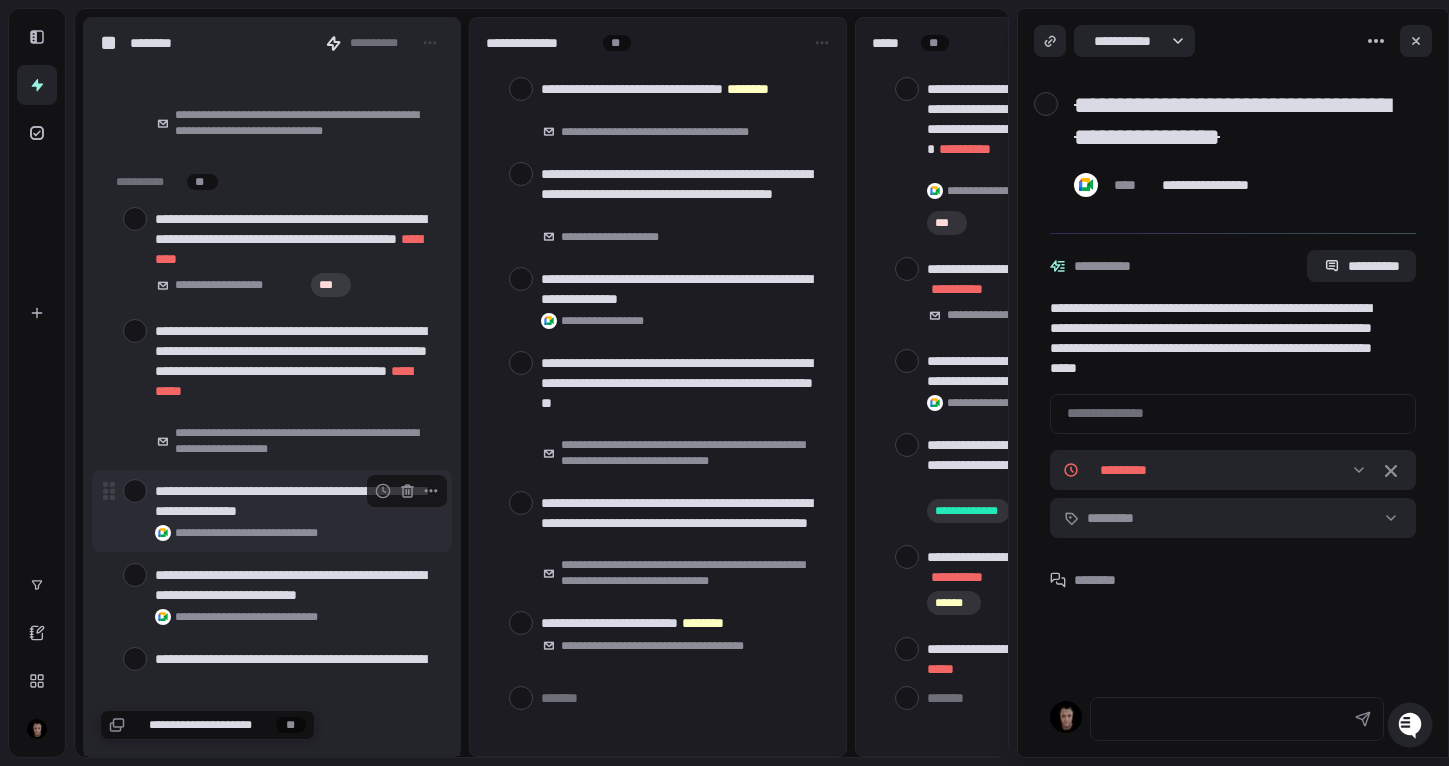 scroll, scrollTop: 910, scrollLeft: 0, axis: vertical 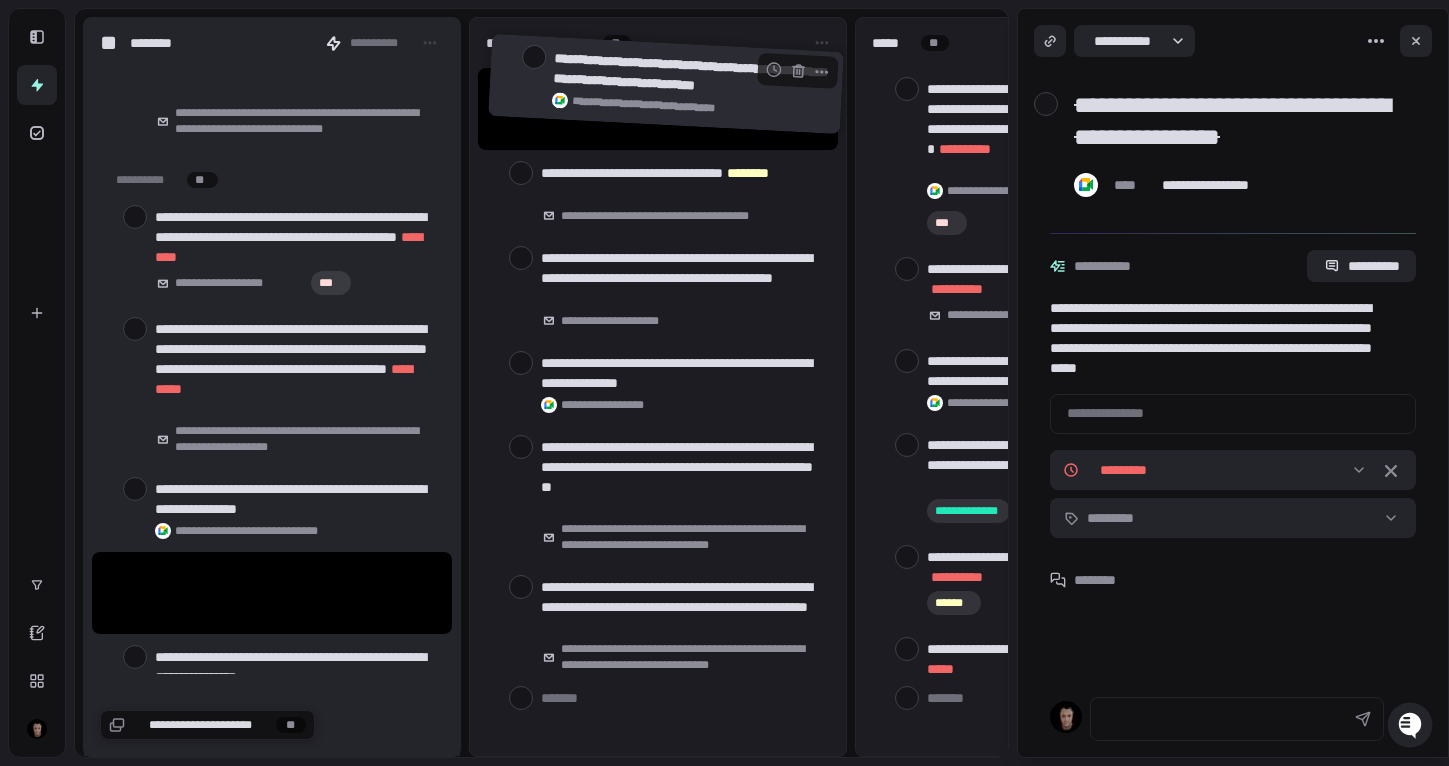 drag, startPoint x: 289, startPoint y: 596, endPoint x: 687, endPoint y: 95, distance: 639.84766 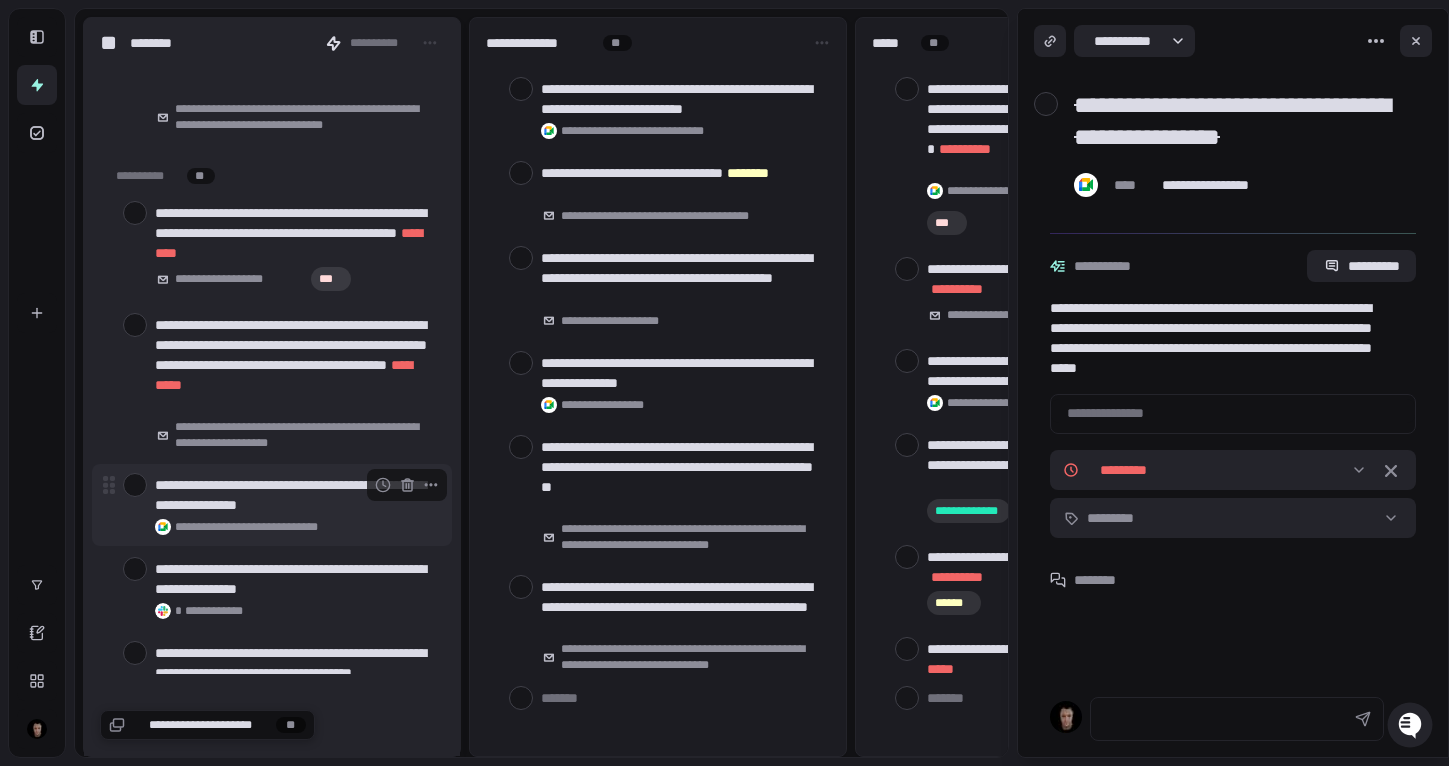 scroll, scrollTop: 918, scrollLeft: 0, axis: vertical 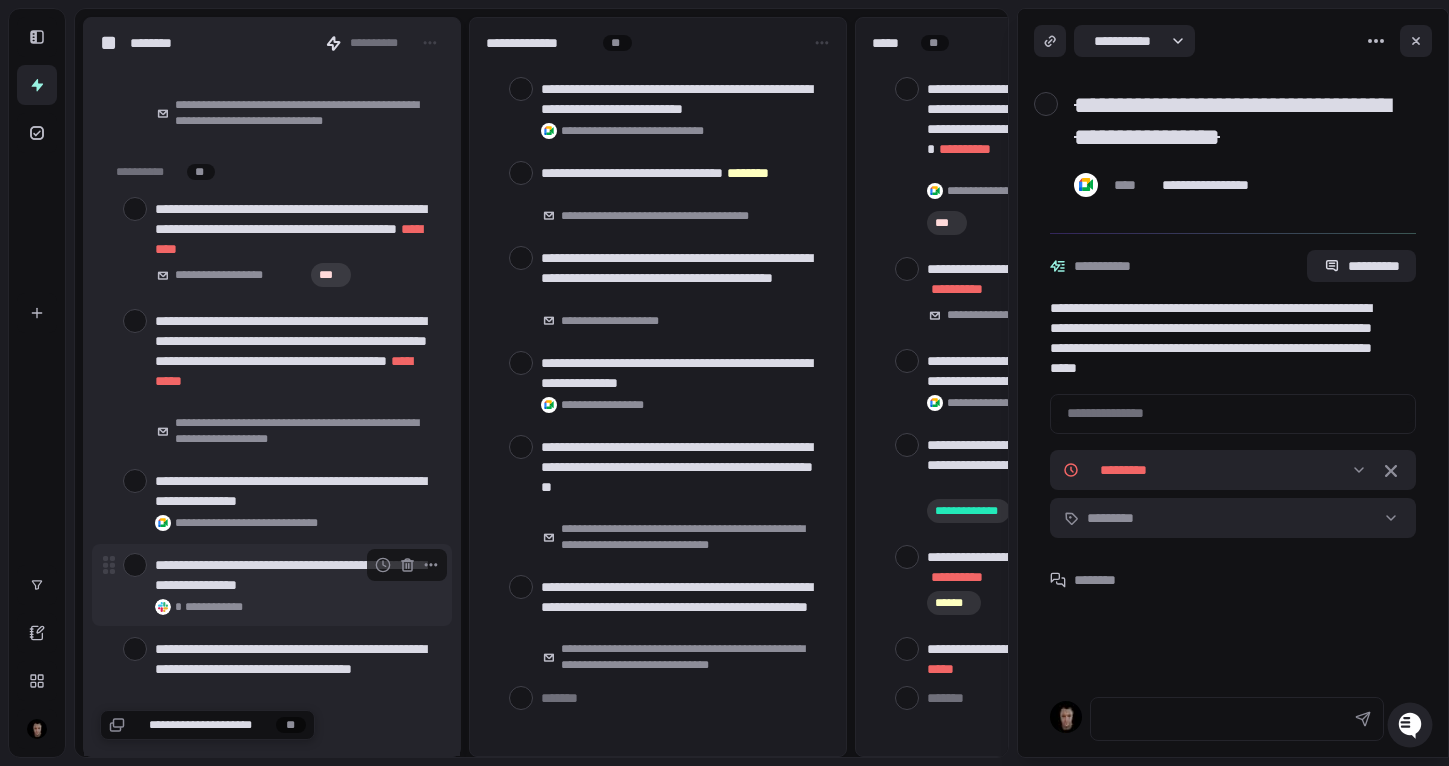 click at bounding box center (135, 565) 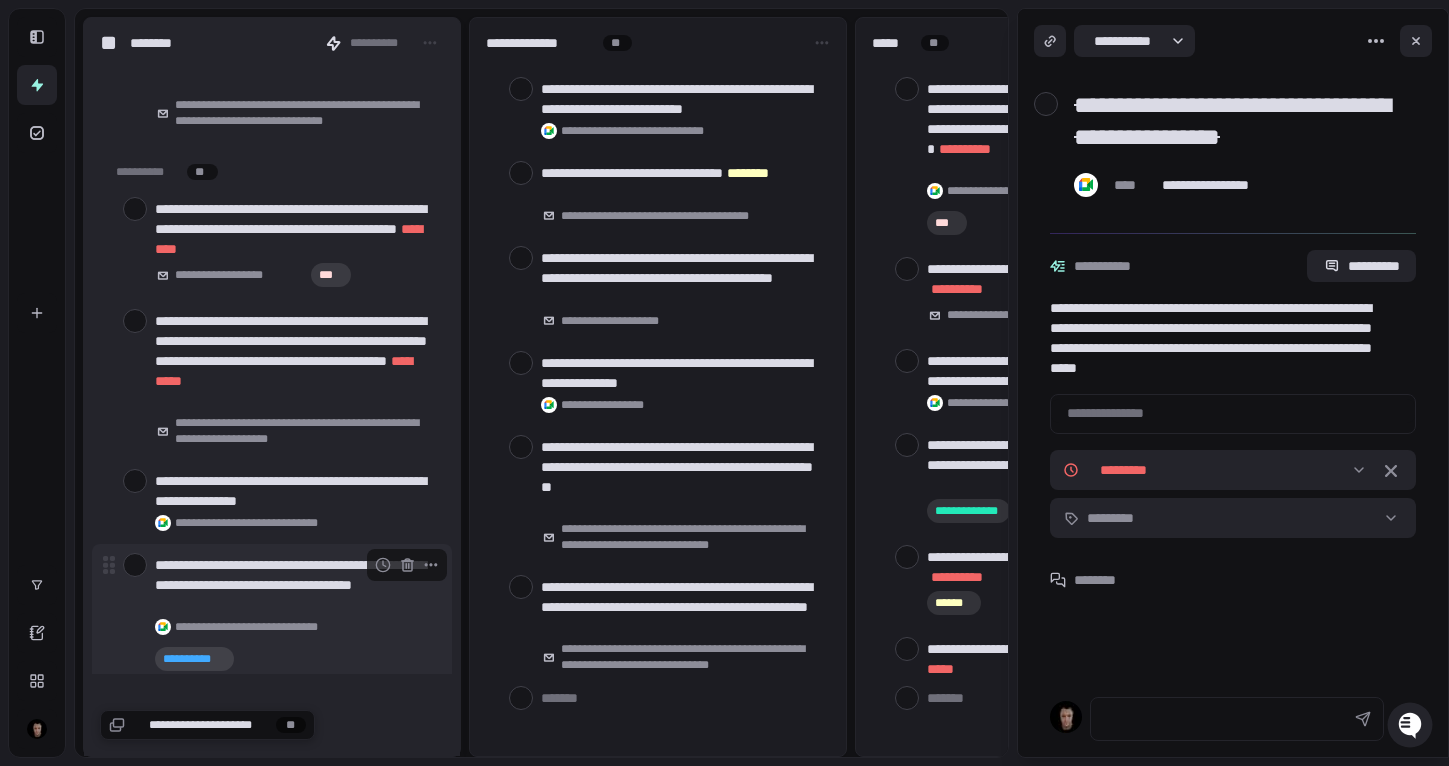 click at bounding box center (135, 565) 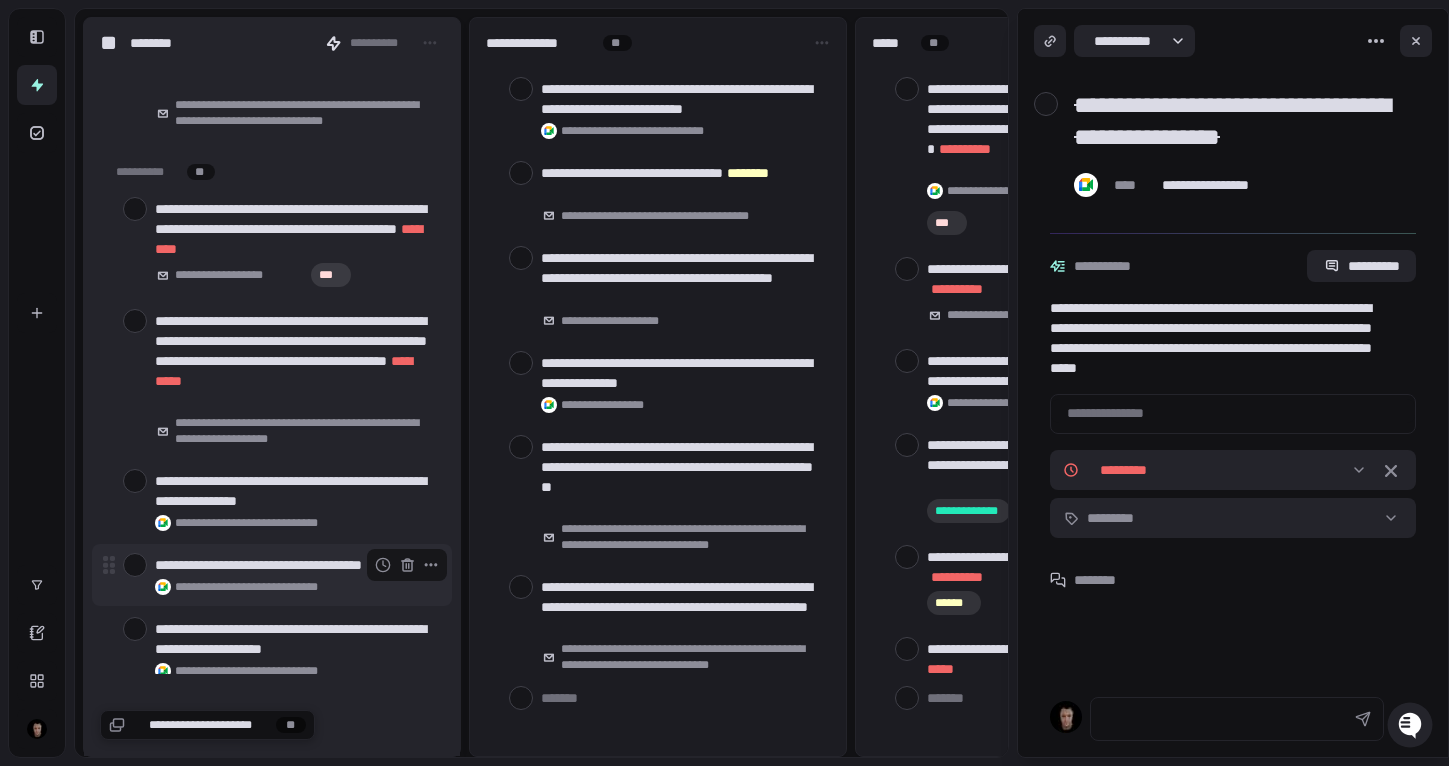 click at bounding box center [135, 565] 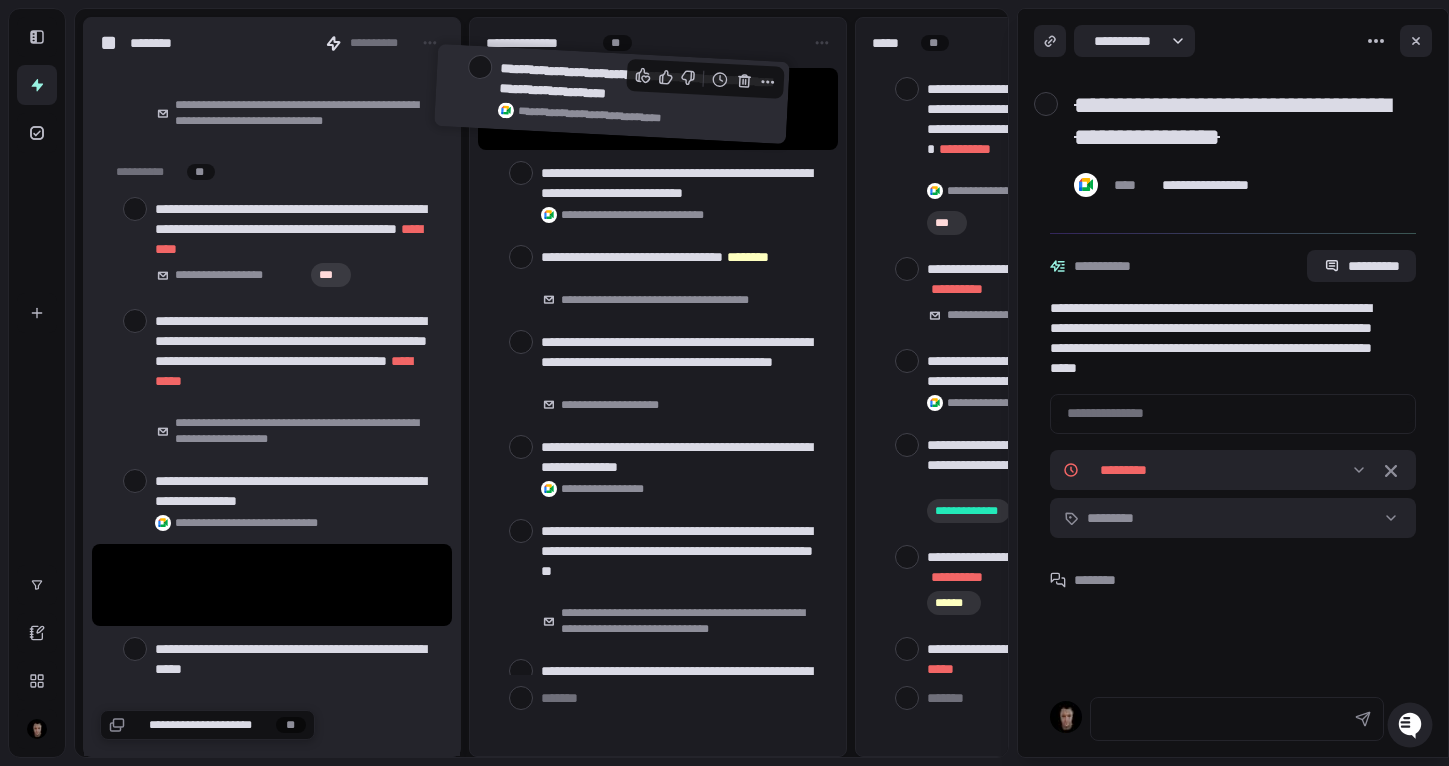 drag, startPoint x: 297, startPoint y: 586, endPoint x: 647, endPoint y: 97, distance: 601.3493 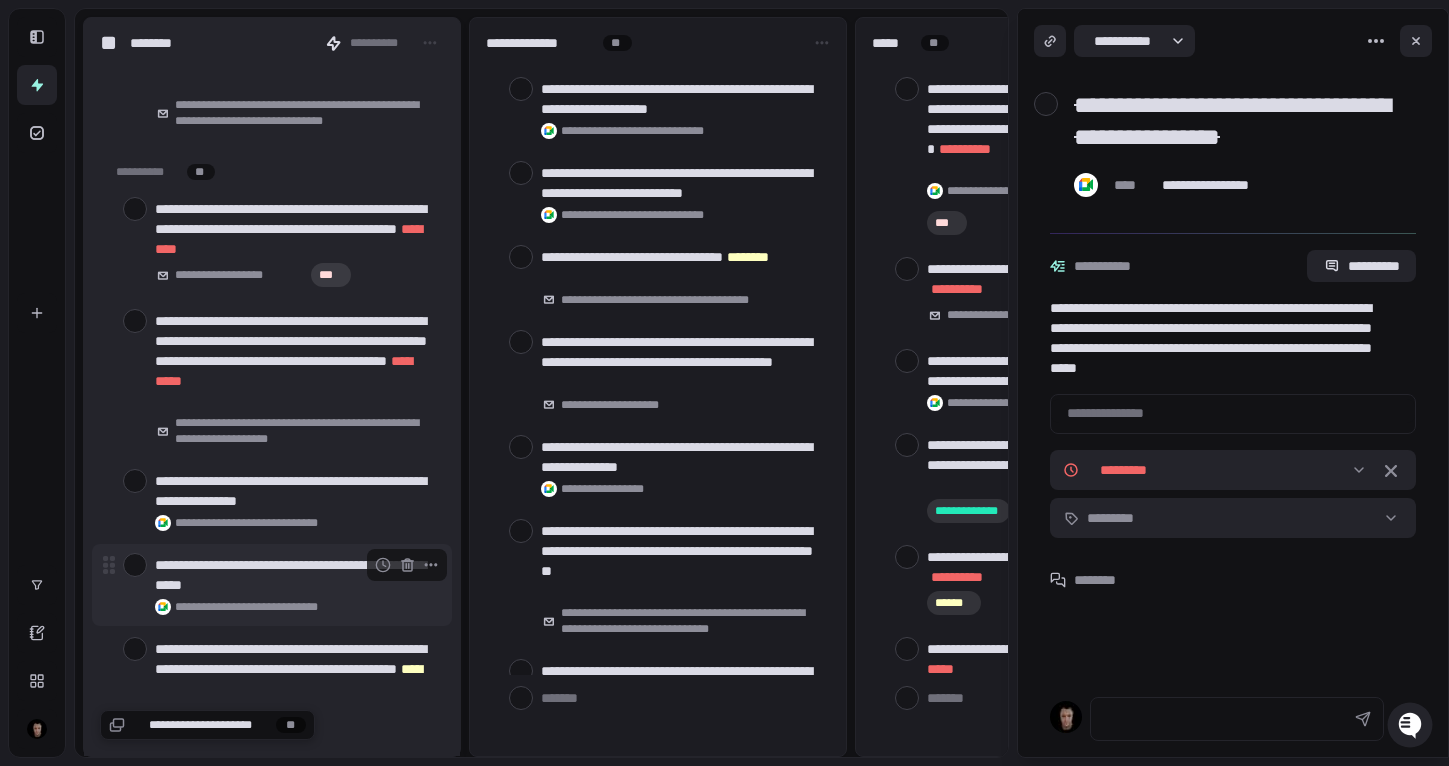 click at bounding box center (135, 565) 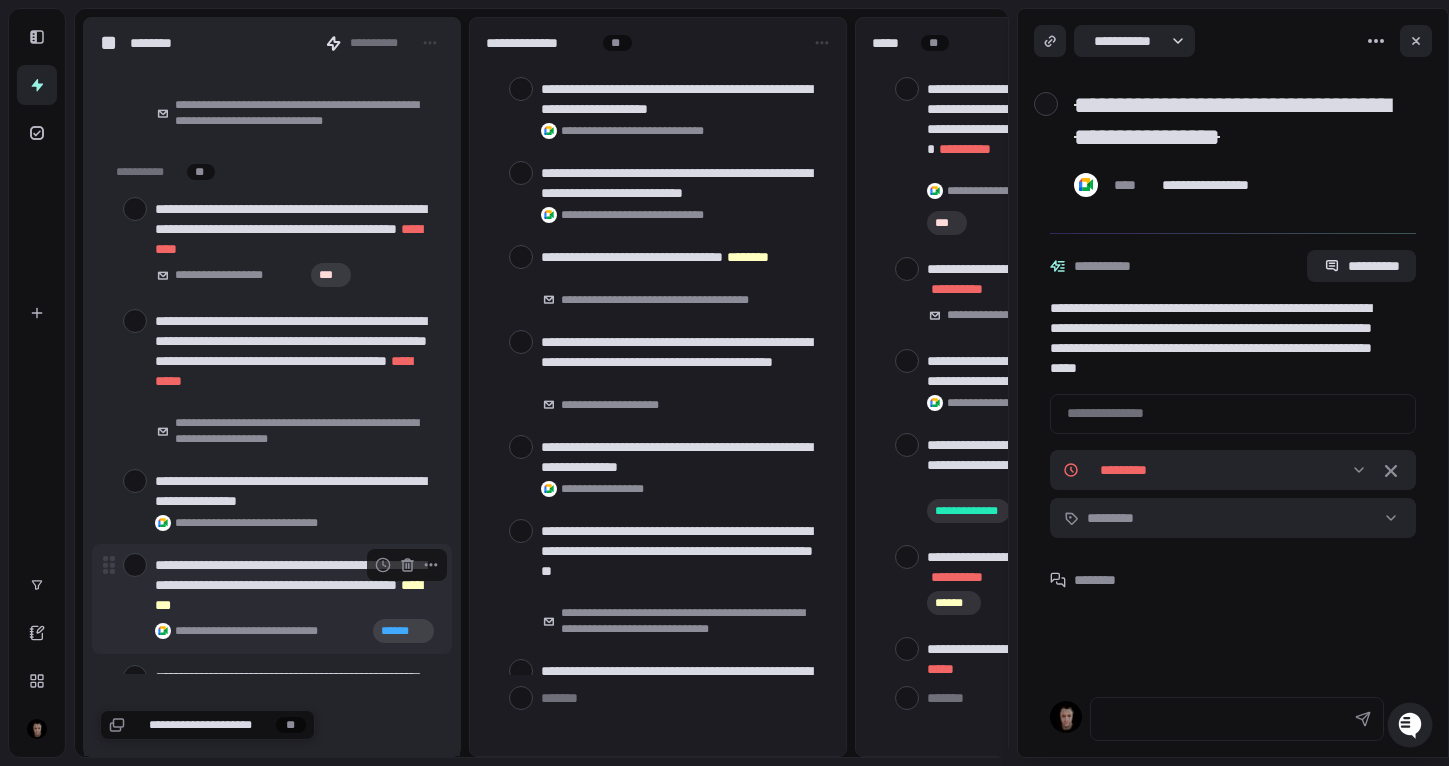 click at bounding box center [135, 565] 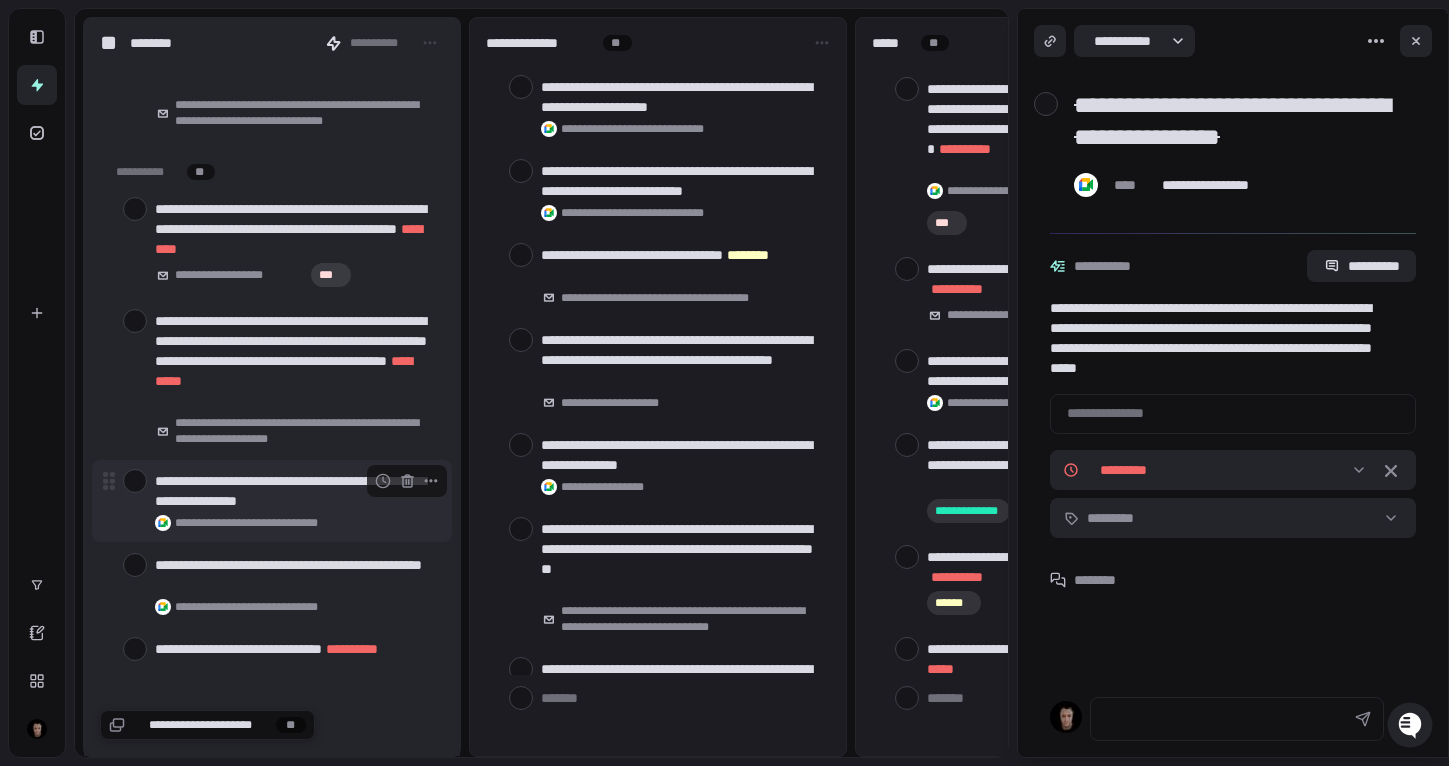 scroll, scrollTop: 4, scrollLeft: 0, axis: vertical 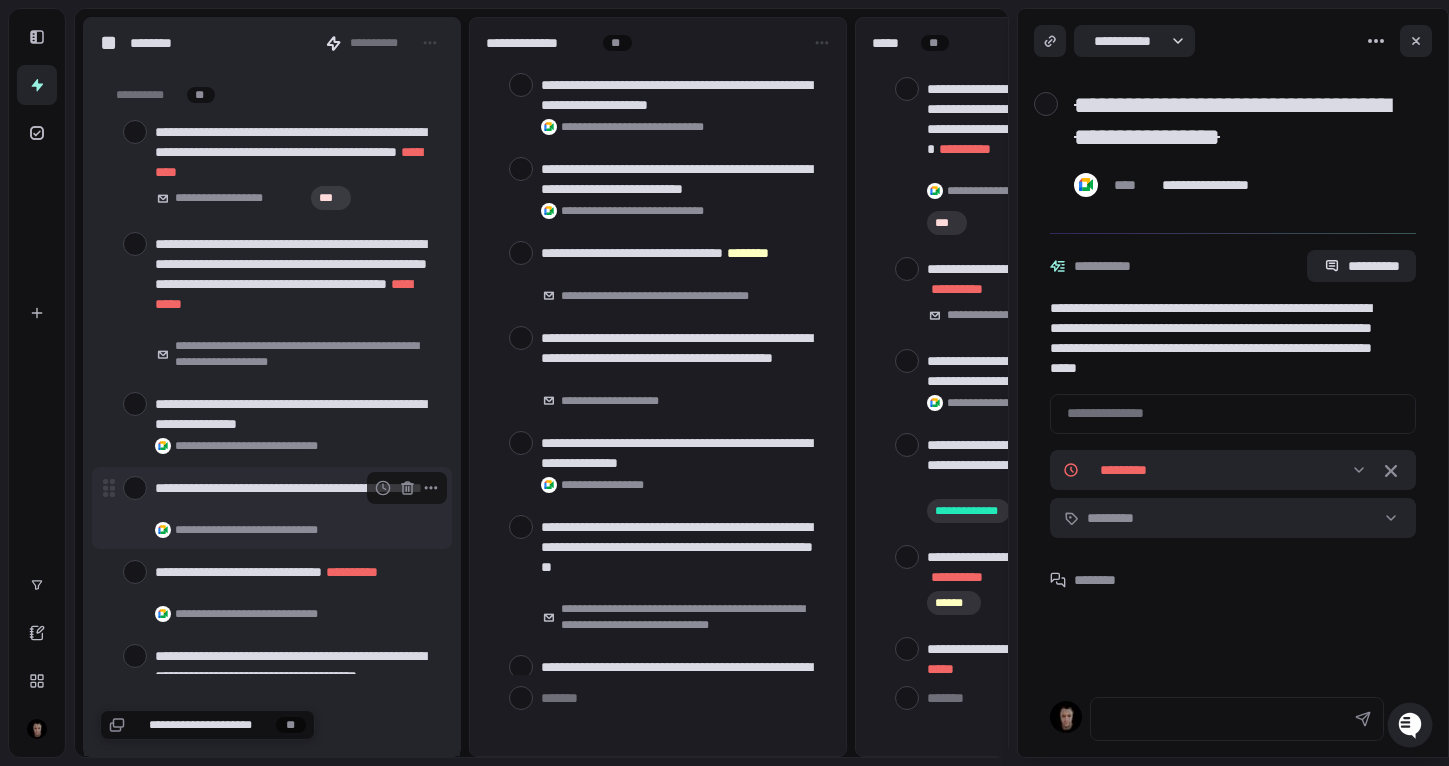 click at bounding box center (135, 488) 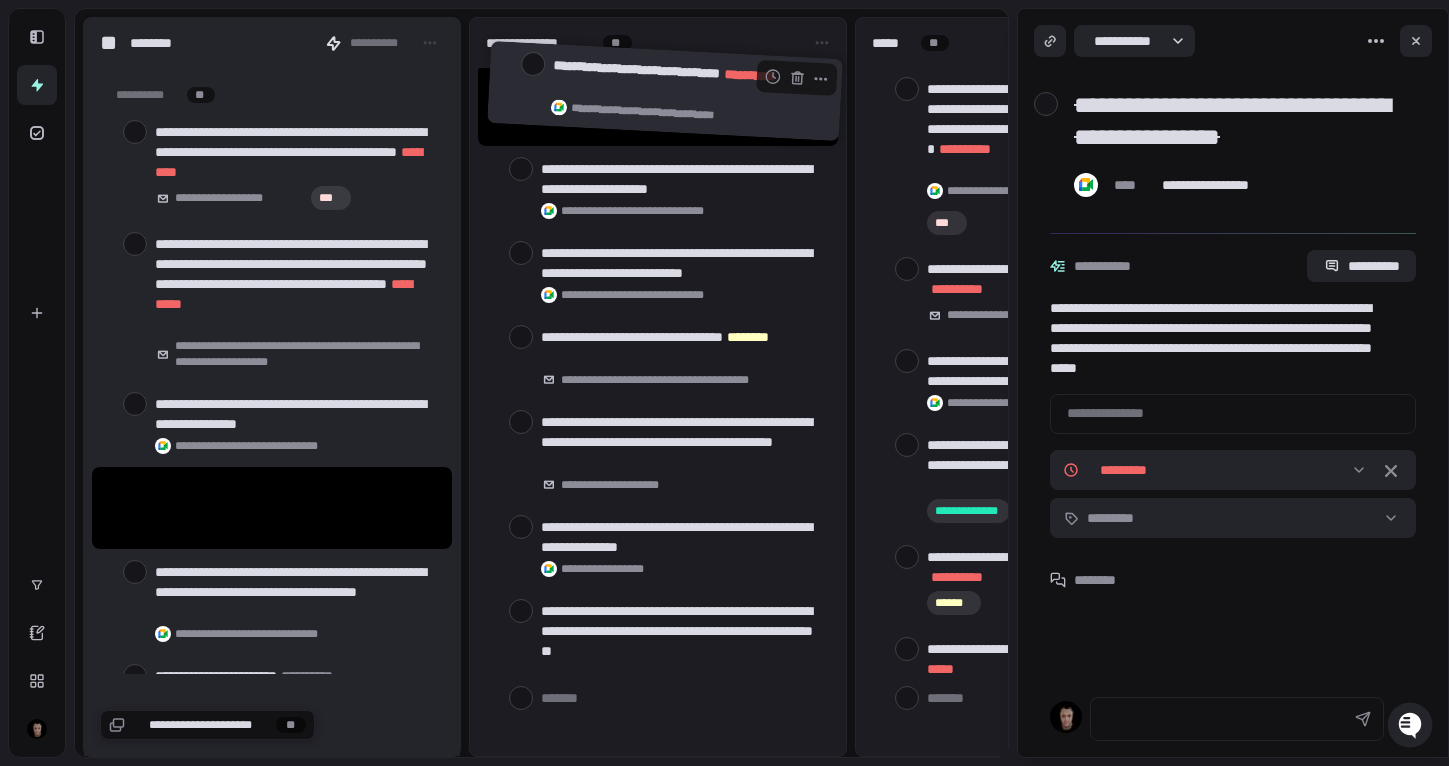 scroll, scrollTop: 0, scrollLeft: 0, axis: both 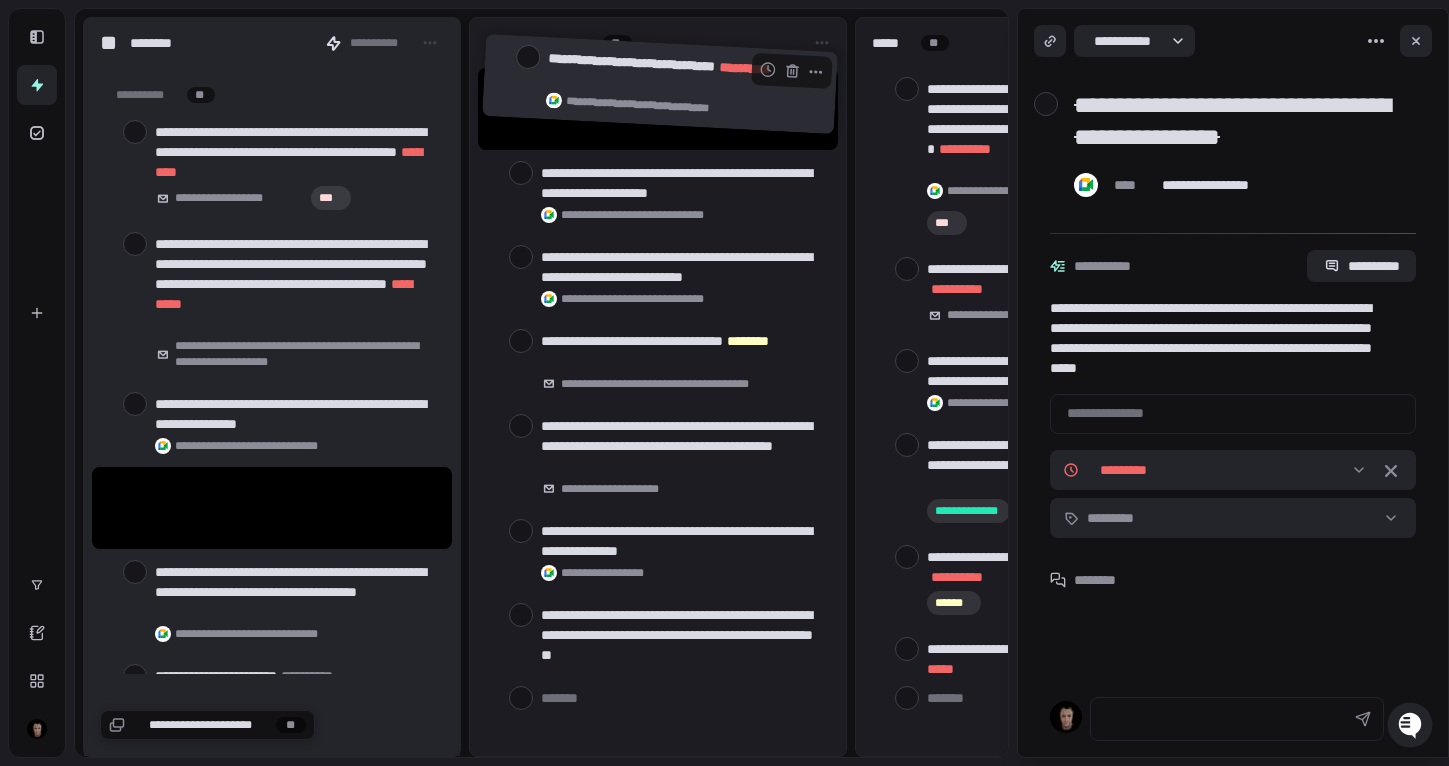 drag, startPoint x: 244, startPoint y: 504, endPoint x: 605, endPoint y: 89, distance: 550.0418 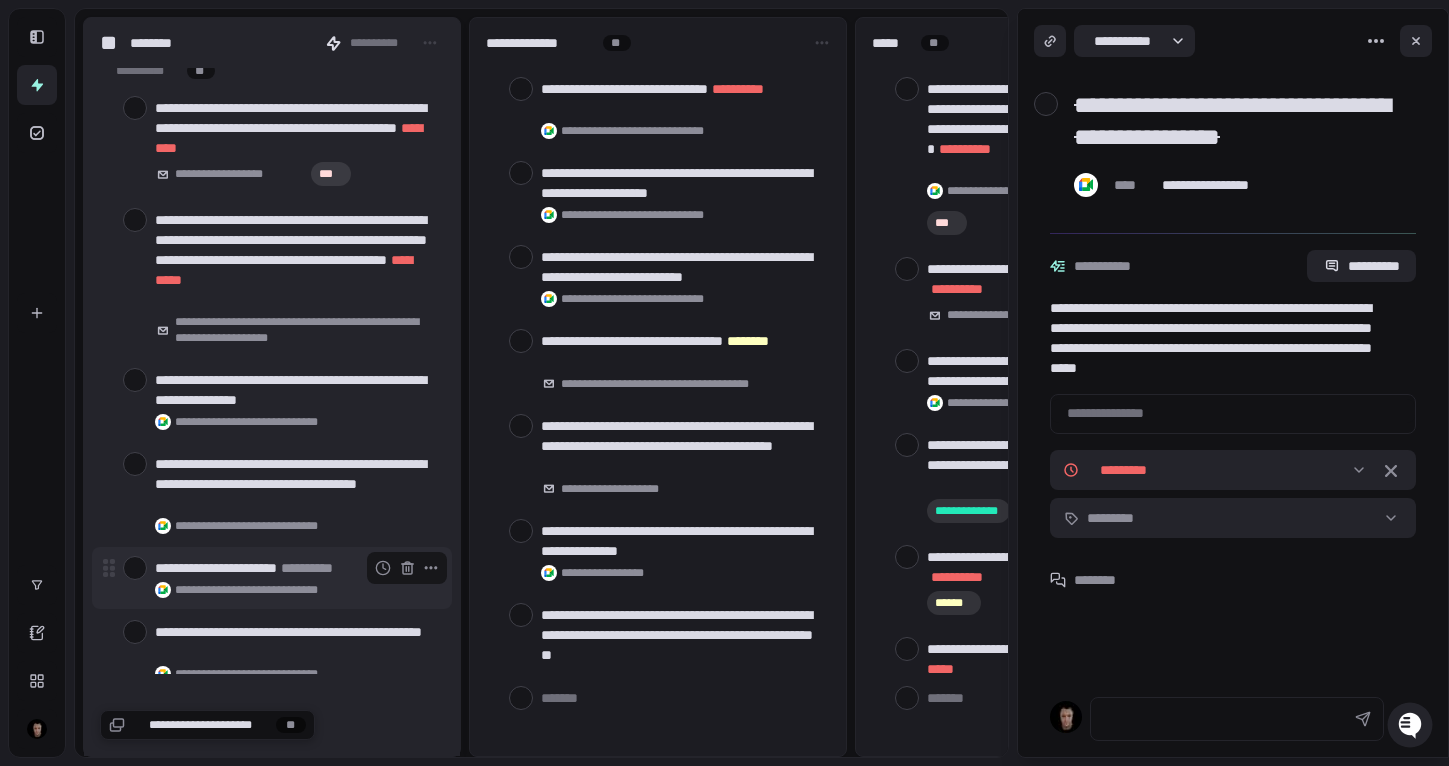 scroll, scrollTop: 1023, scrollLeft: 0, axis: vertical 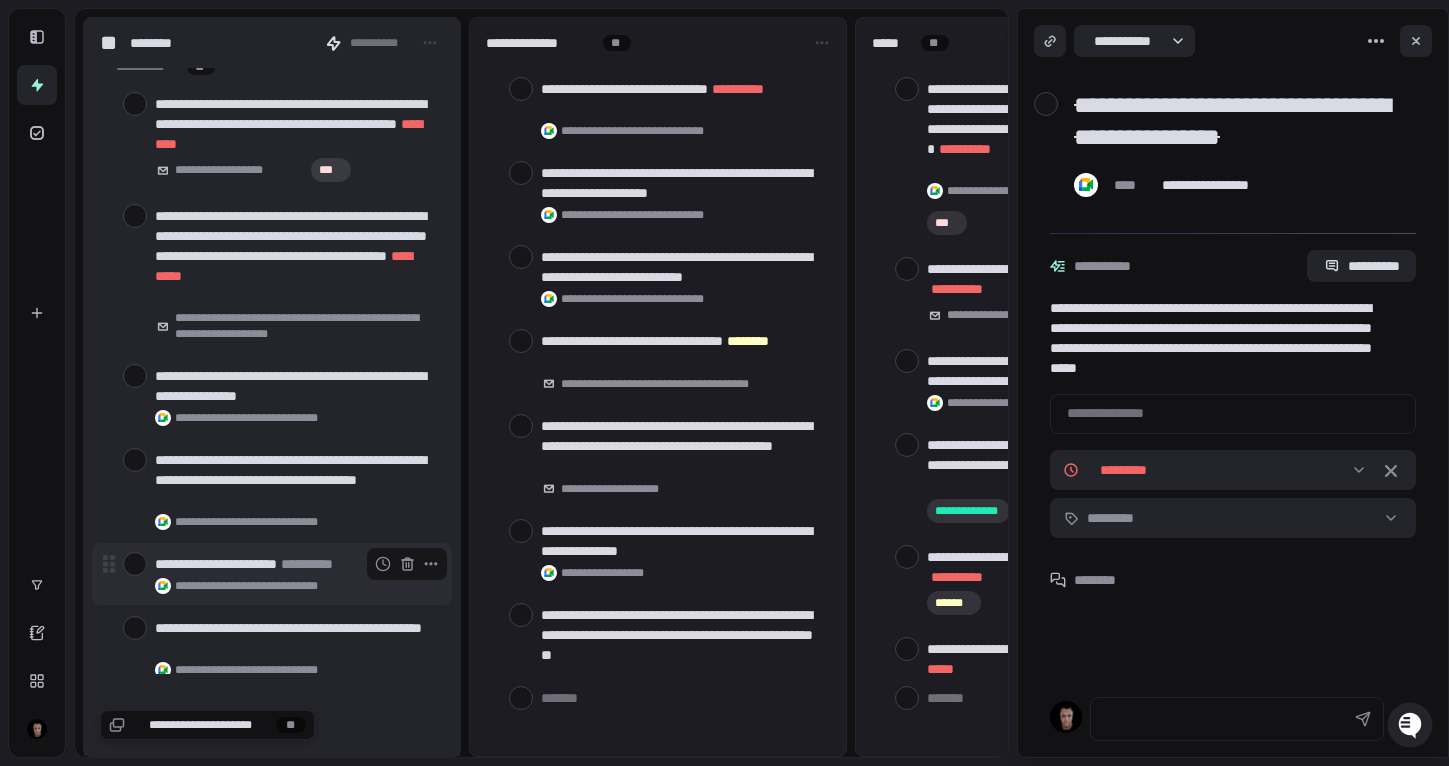 click at bounding box center [135, 564] 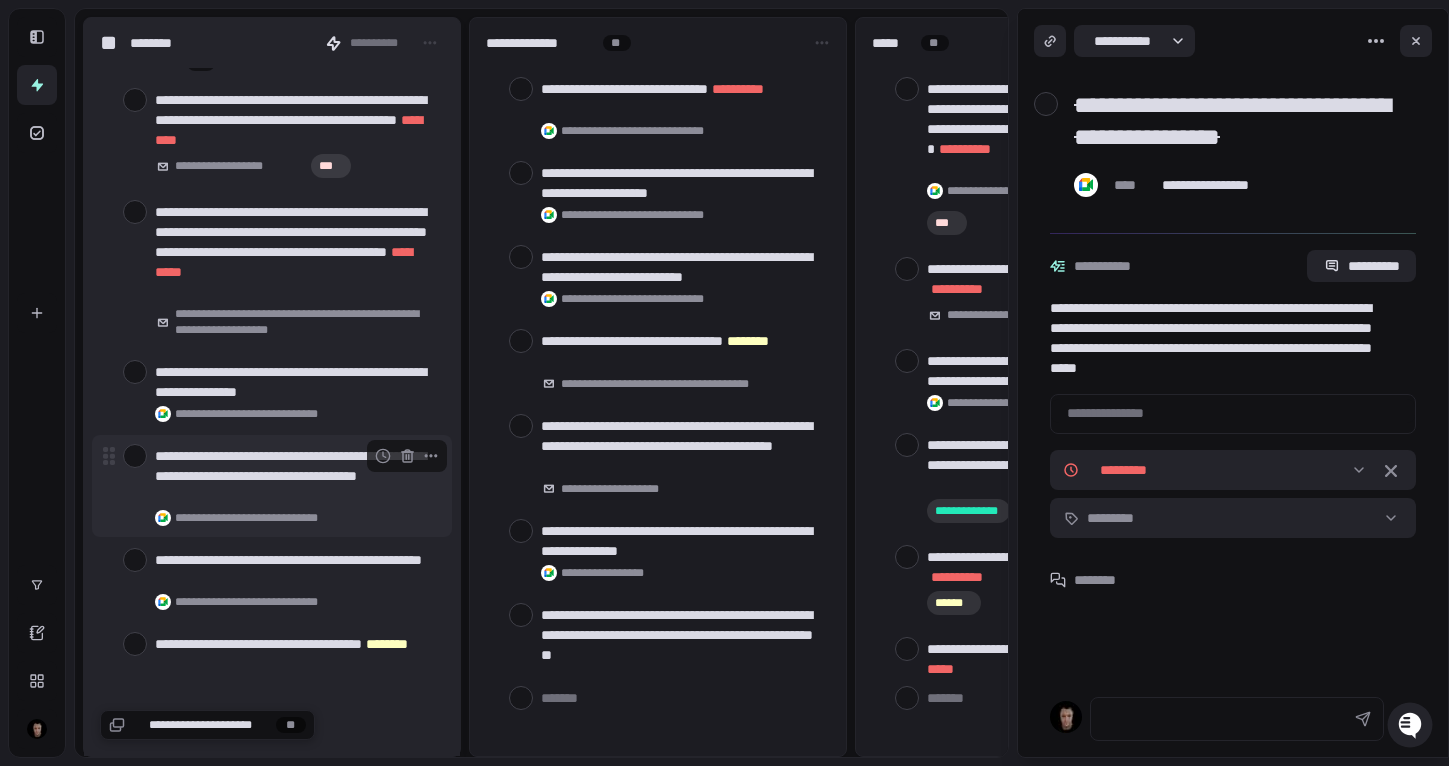 scroll, scrollTop: 1031, scrollLeft: 0, axis: vertical 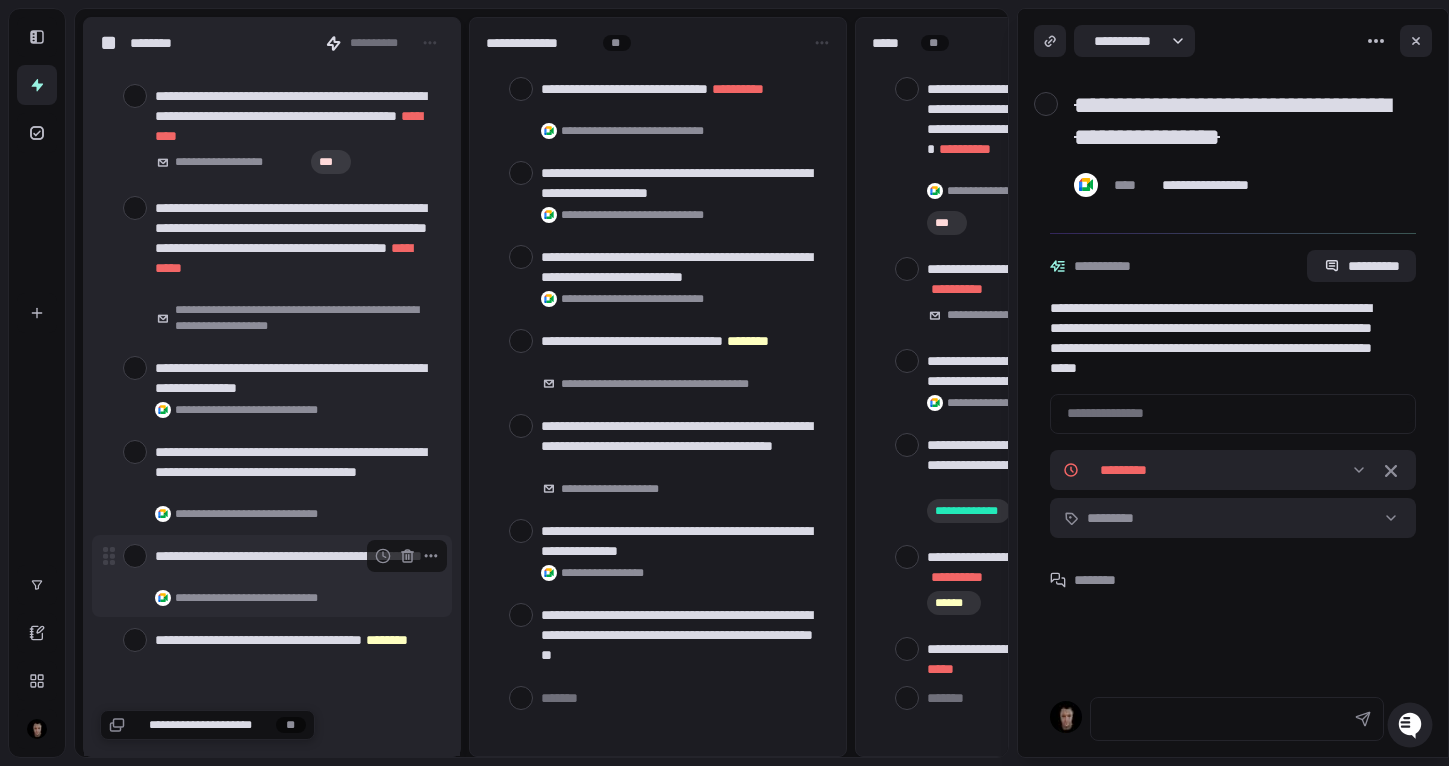 click at bounding box center (135, 556) 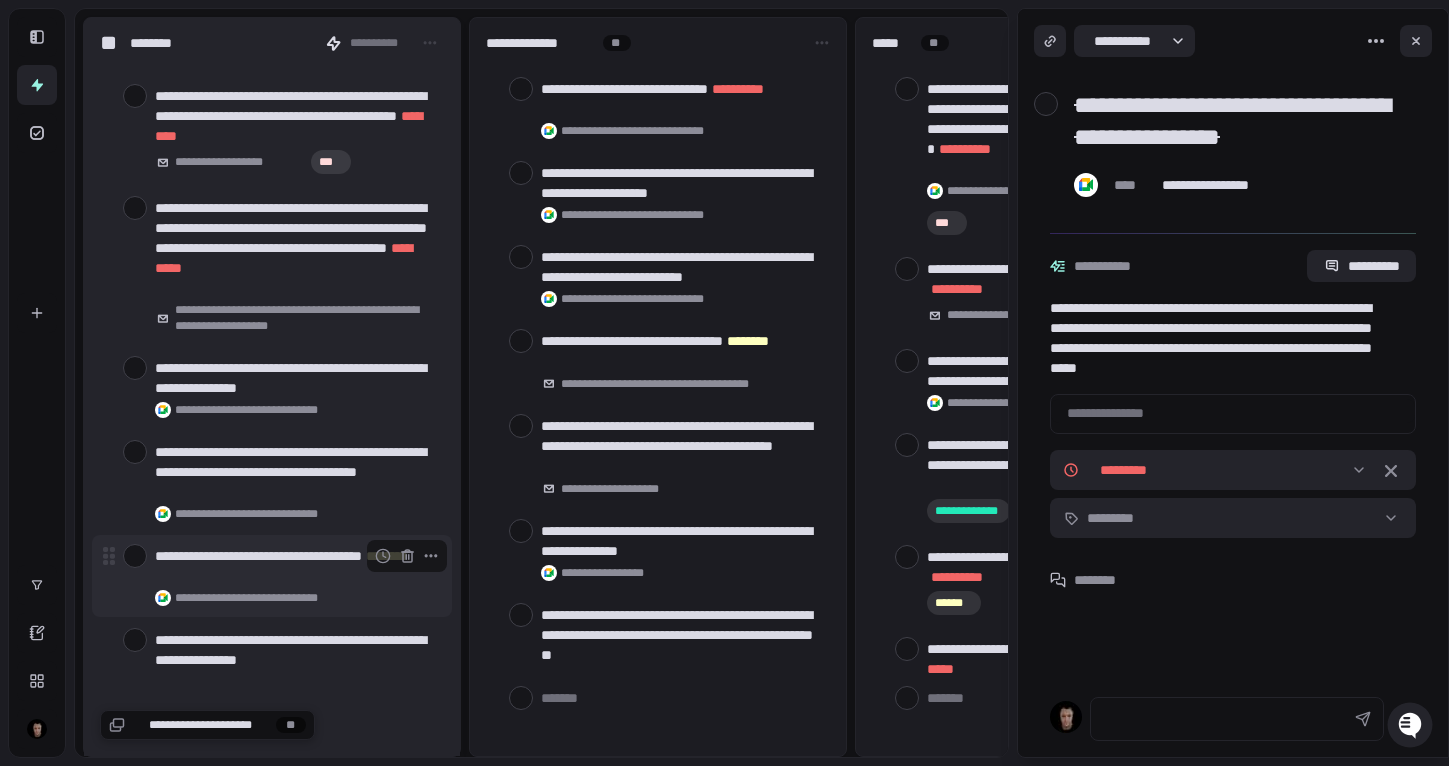 scroll, scrollTop: 1035, scrollLeft: 0, axis: vertical 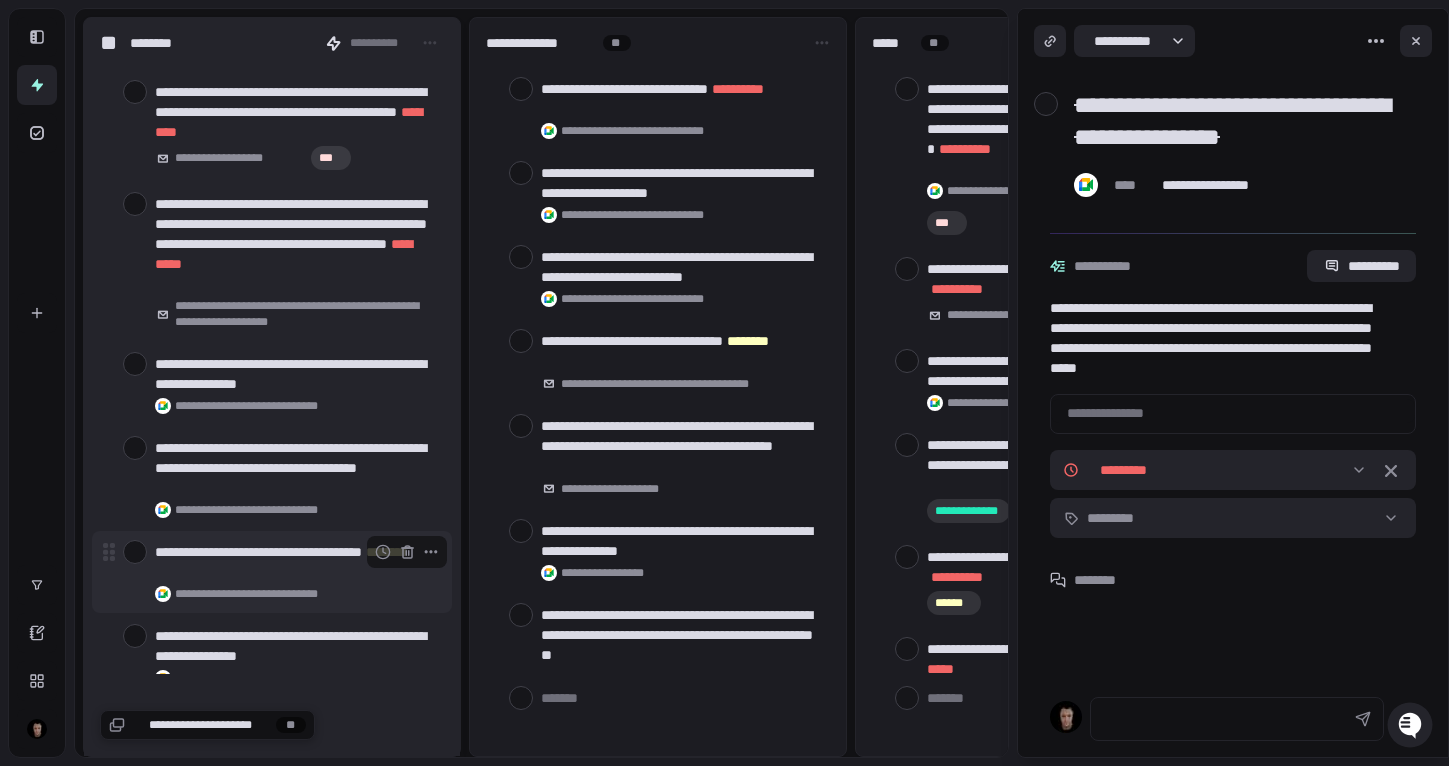 click at bounding box center (135, 552) 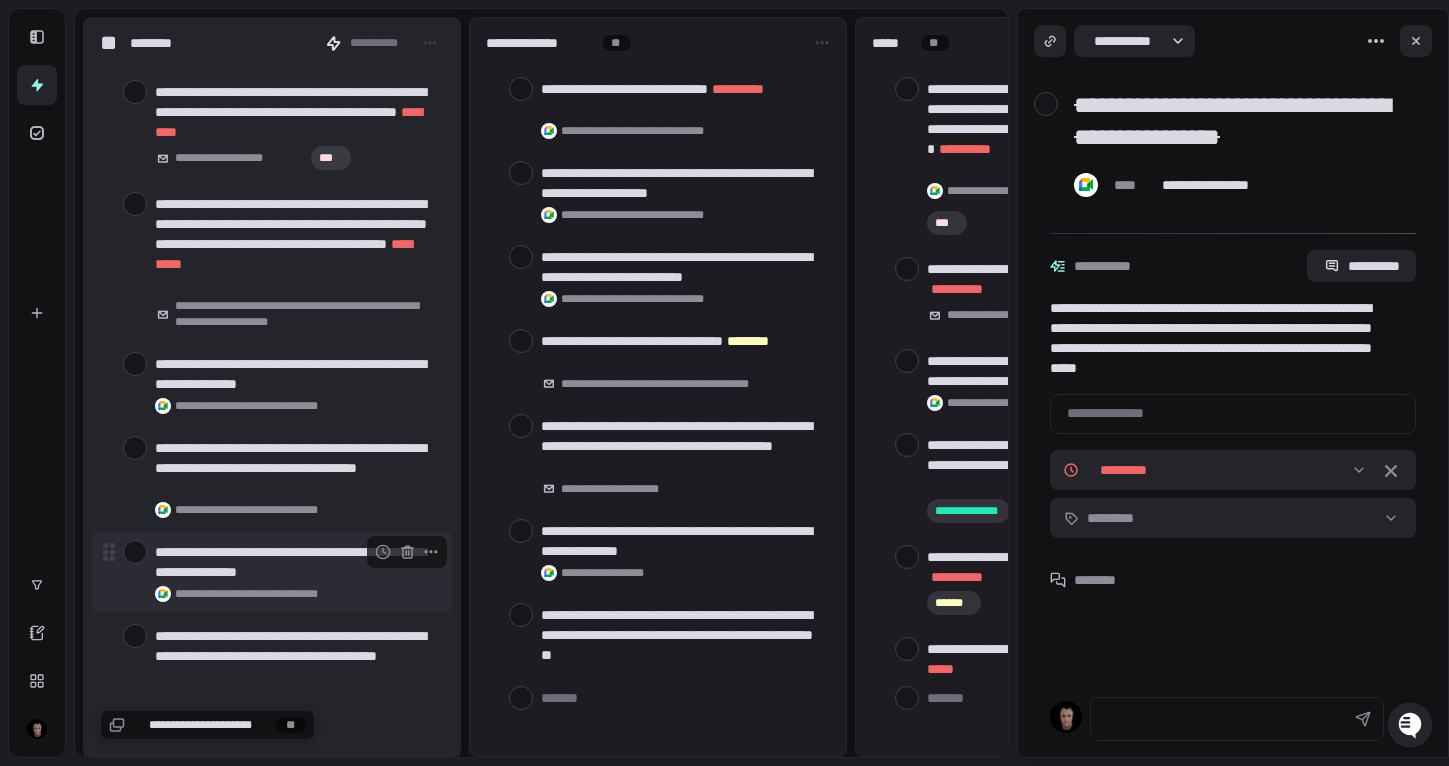 click at bounding box center [135, 552] 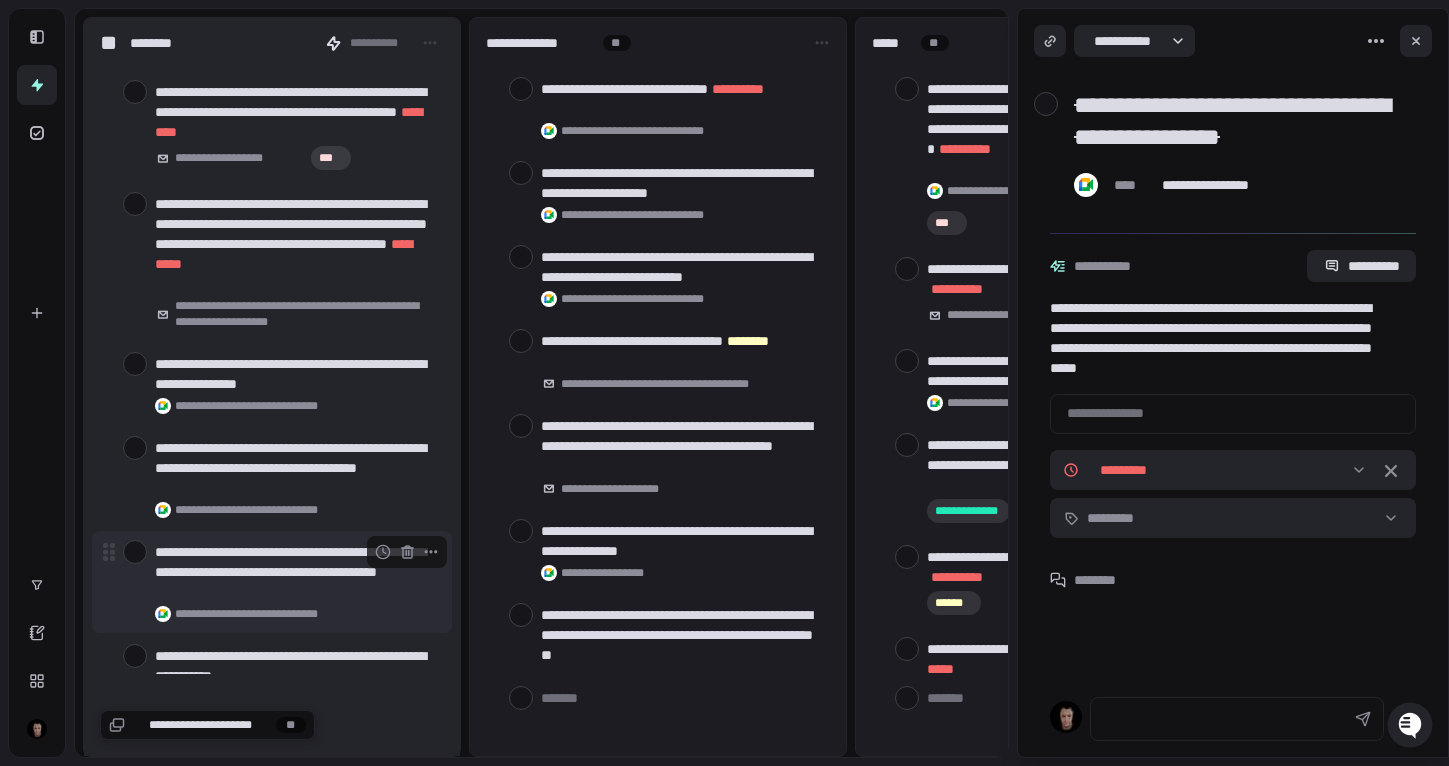 click at bounding box center [135, 552] 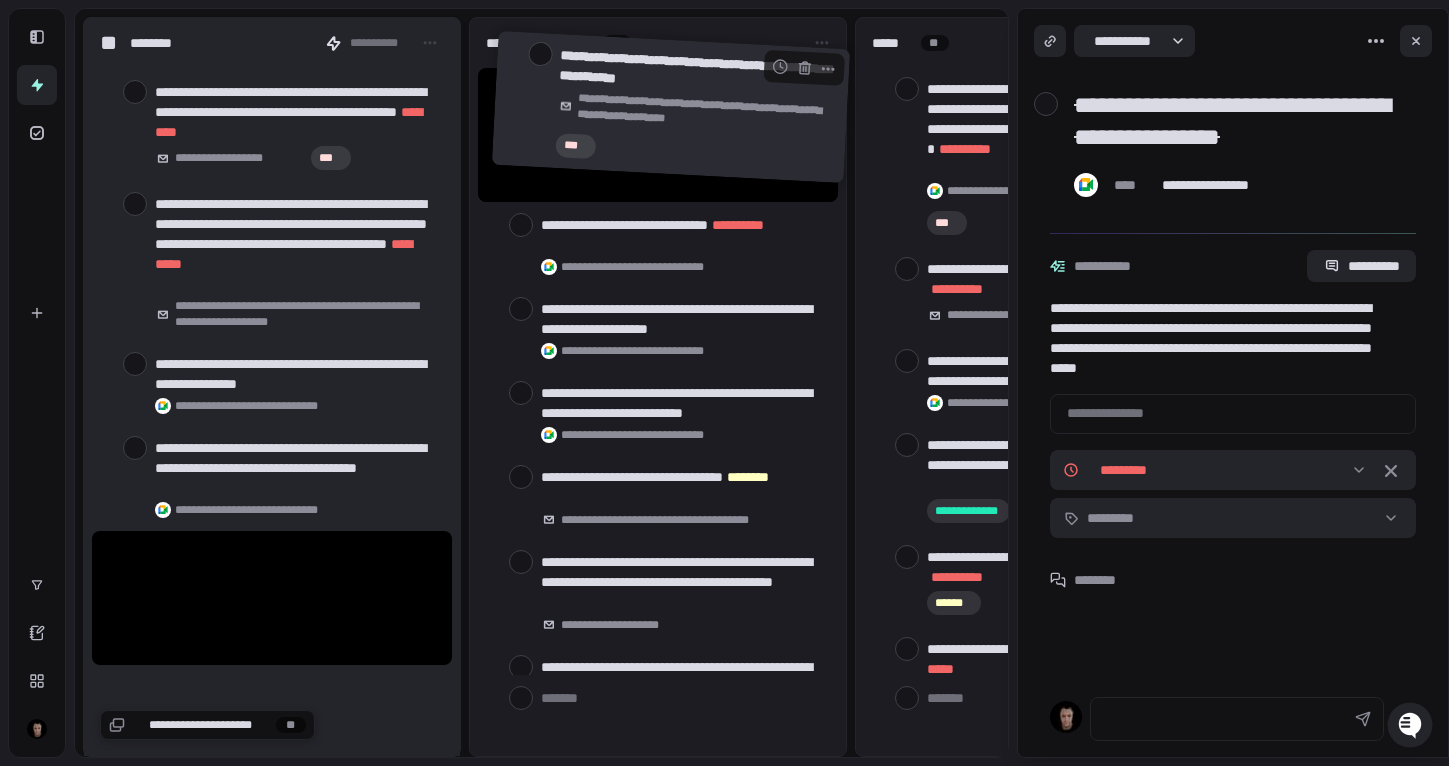 drag, startPoint x: 206, startPoint y: 581, endPoint x: 608, endPoint y: 90, distance: 634.57465 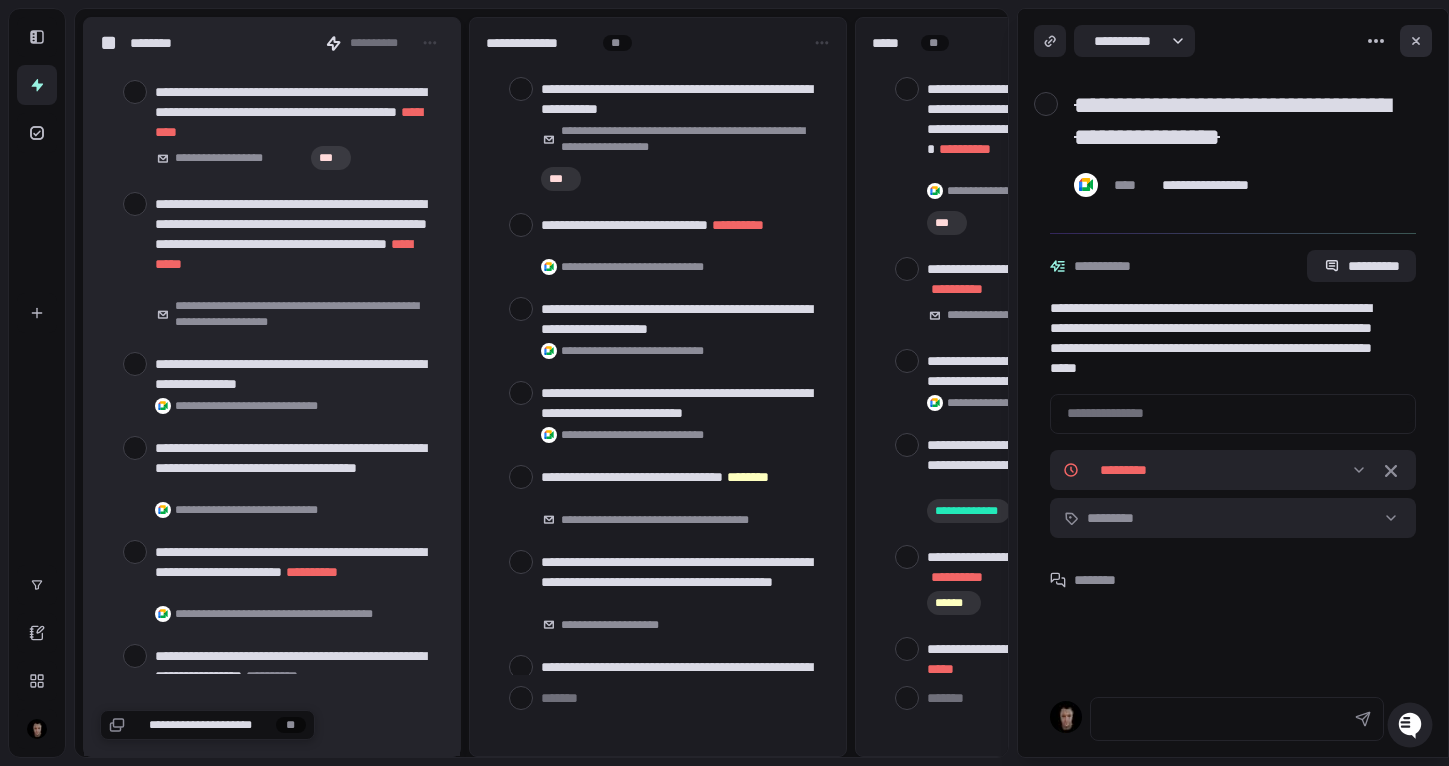 click at bounding box center (1416, 41) 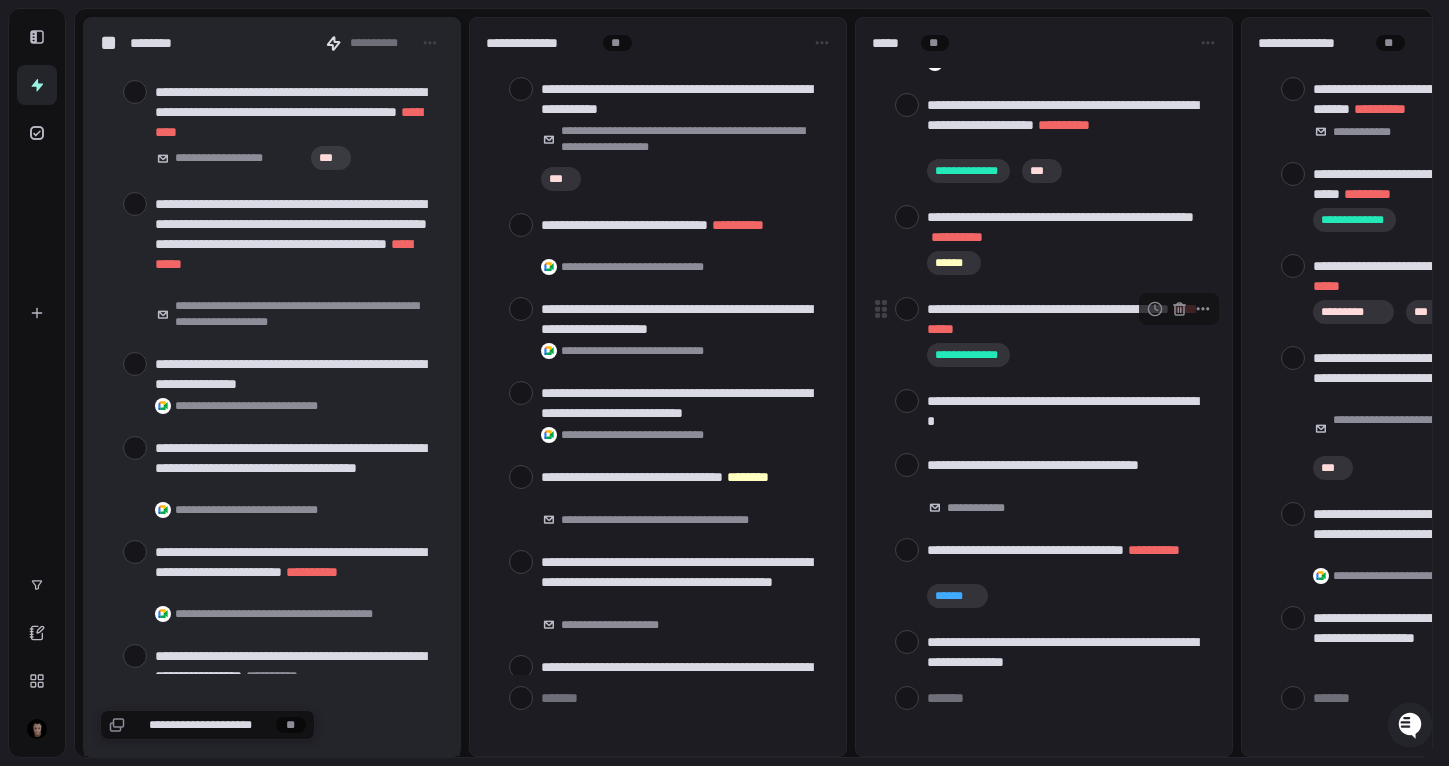 scroll, scrollTop: 347, scrollLeft: 0, axis: vertical 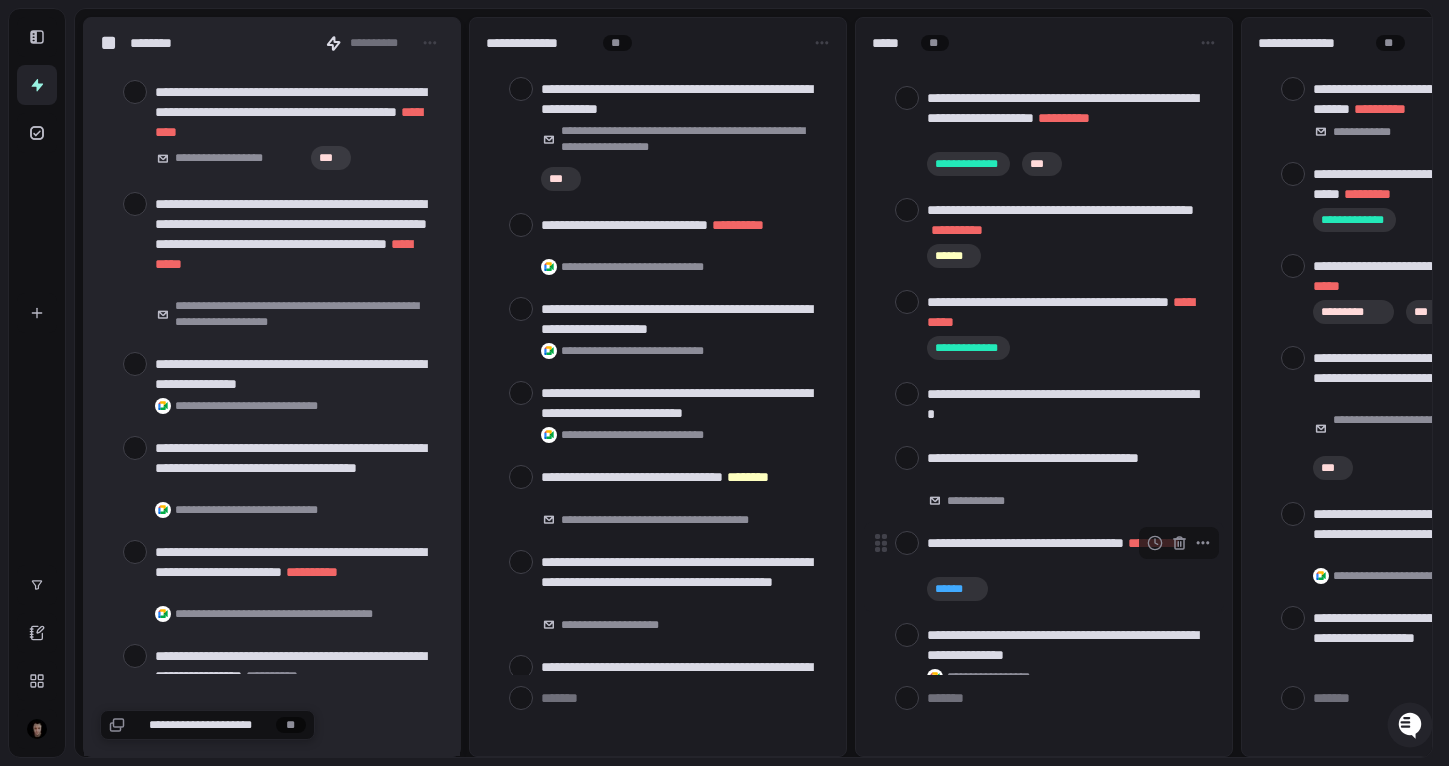 click at bounding box center (907, 543) 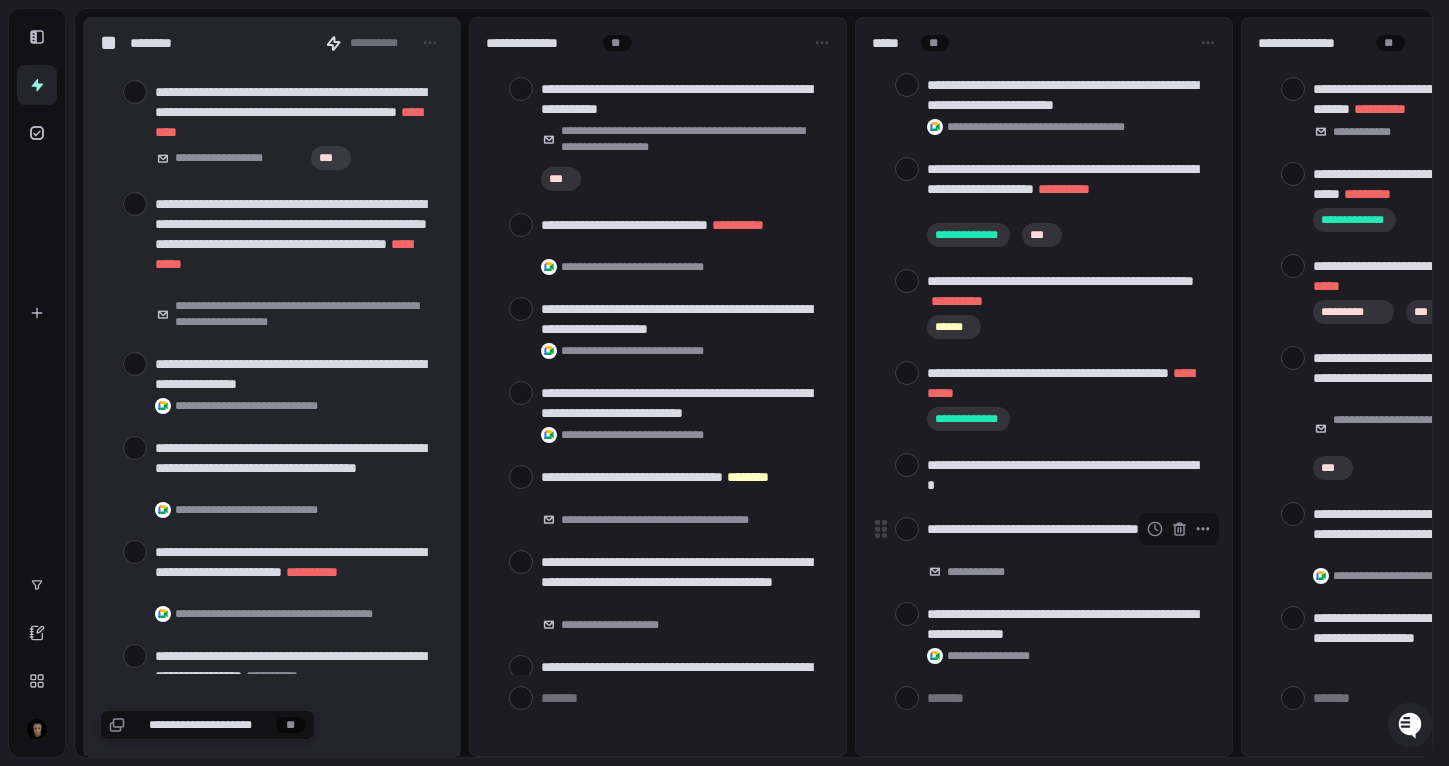 scroll, scrollTop: 276, scrollLeft: 0, axis: vertical 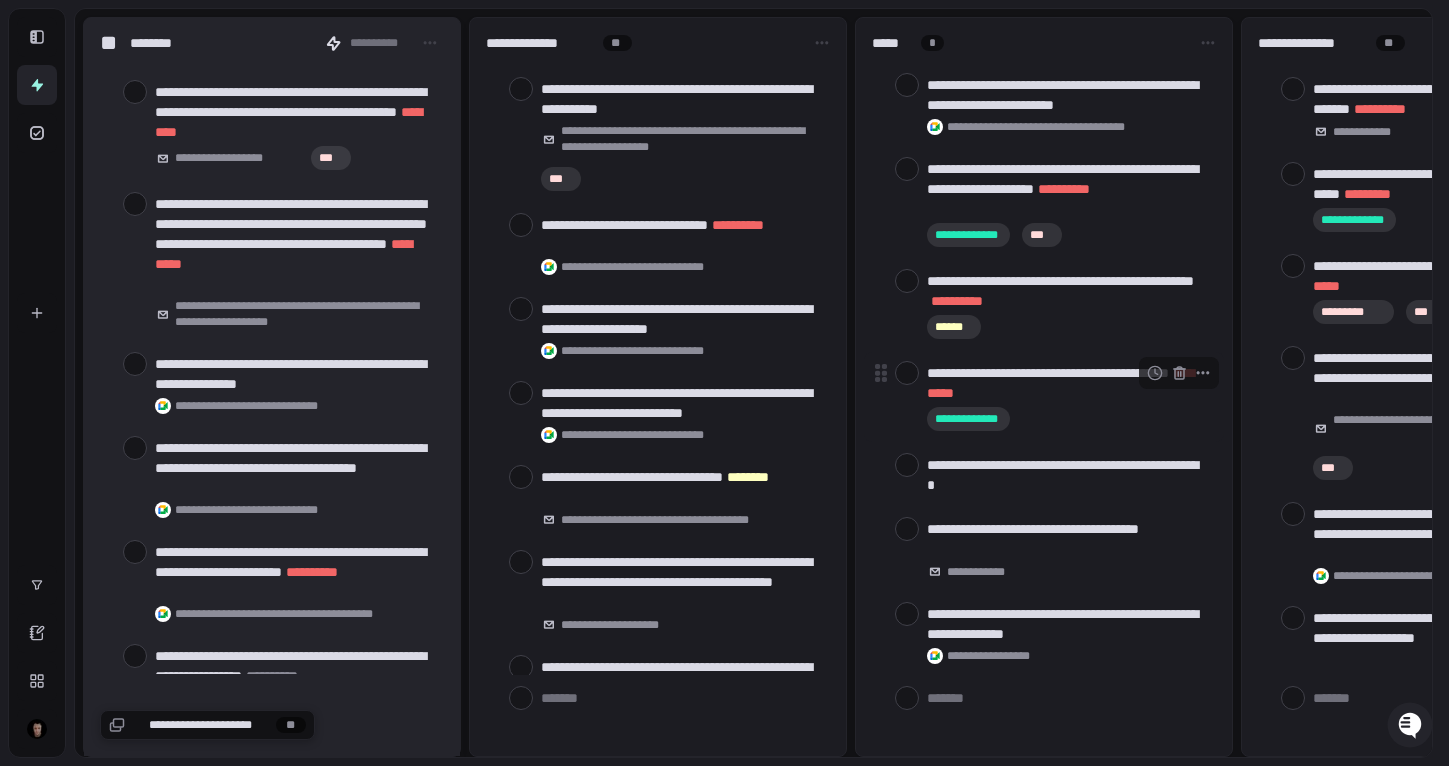 click at bounding box center [907, 373] 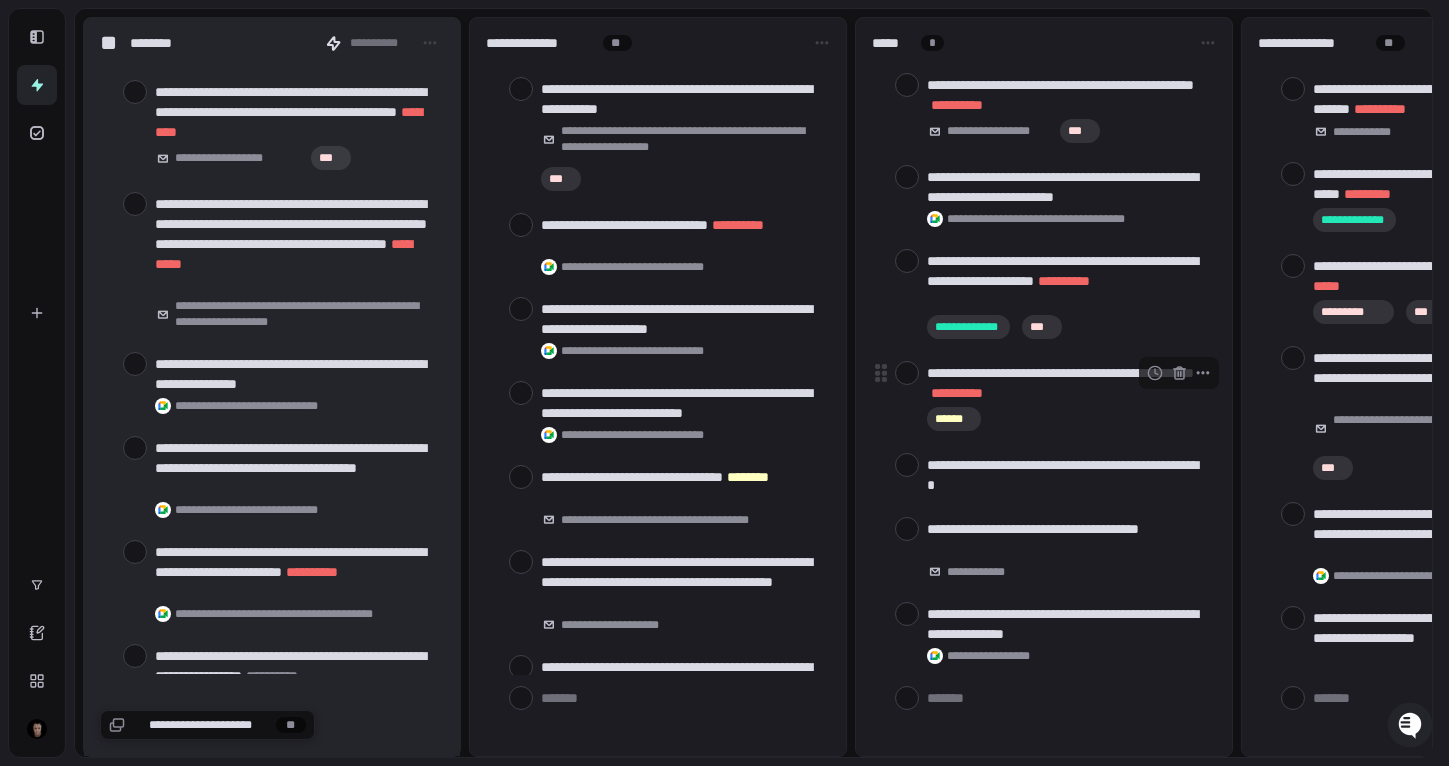 scroll, scrollTop: 184, scrollLeft: 0, axis: vertical 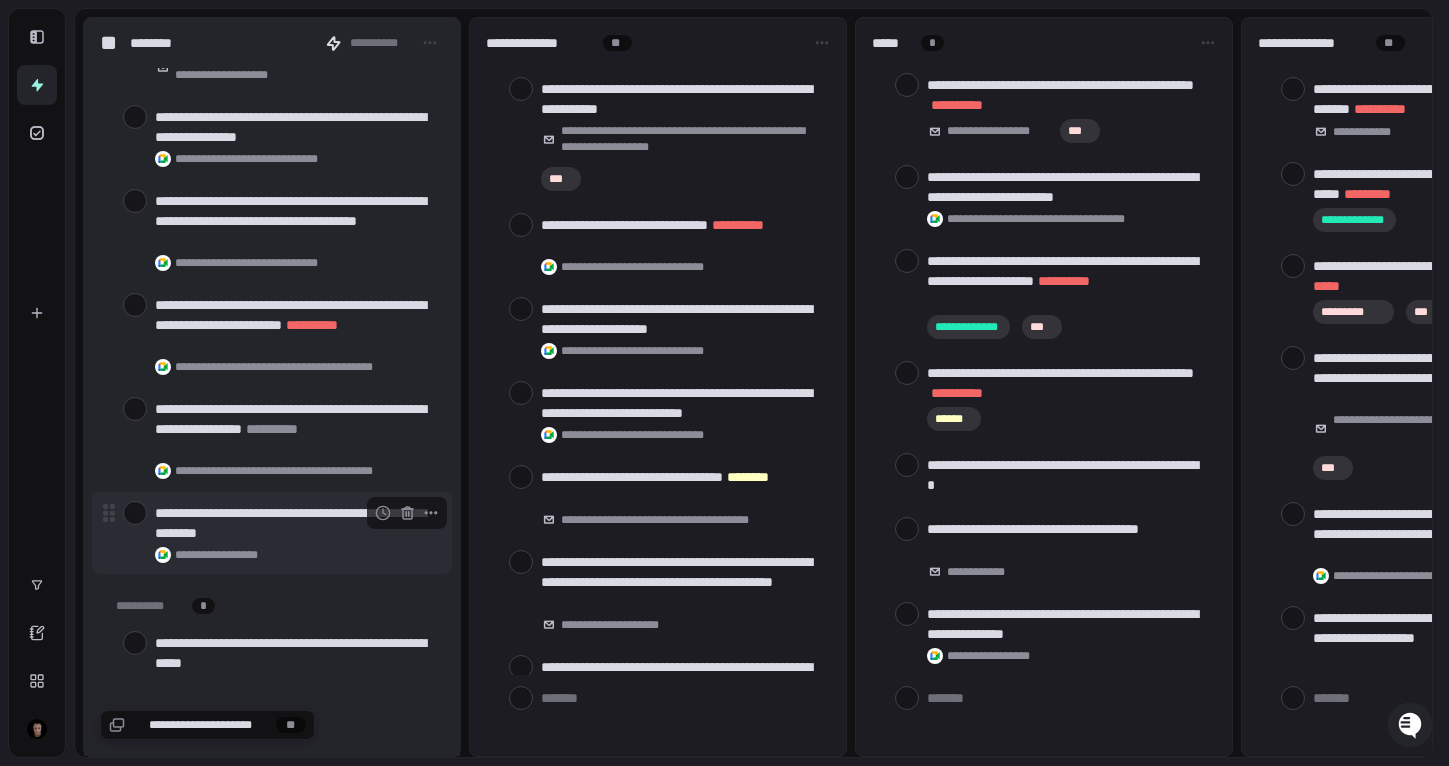 click at bounding box center (135, 513) 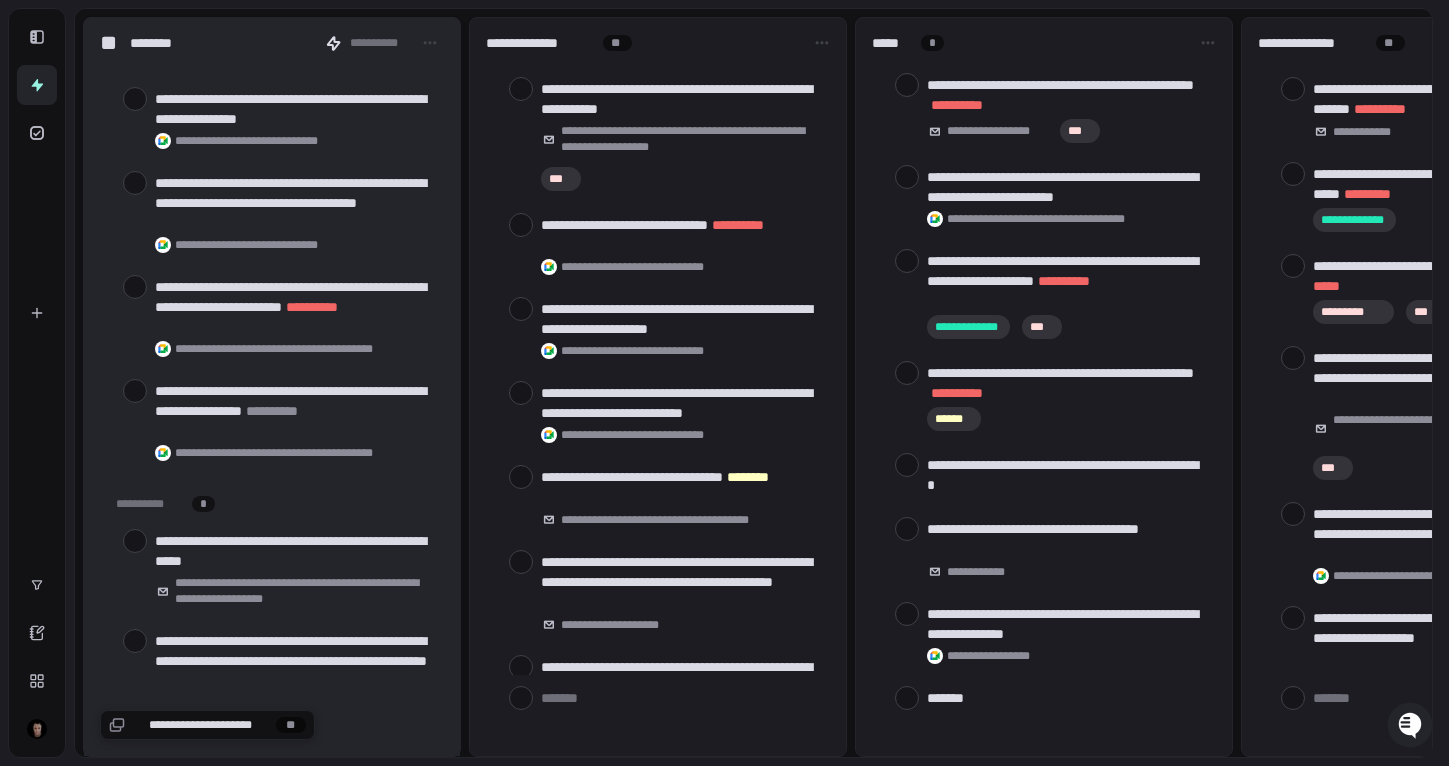scroll, scrollTop: 1322, scrollLeft: 0, axis: vertical 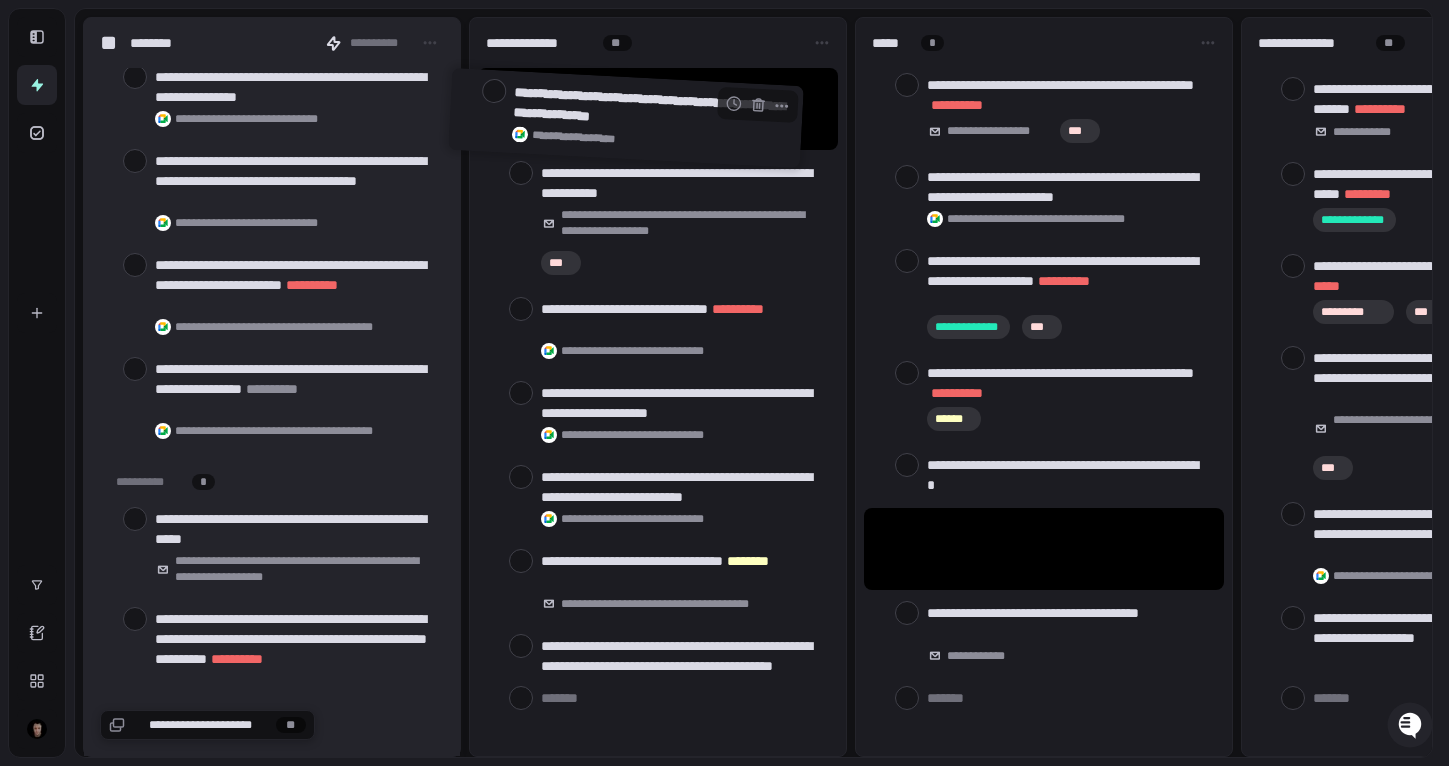 drag, startPoint x: 1074, startPoint y: 640, endPoint x: 660, endPoint y: 124, distance: 661.55273 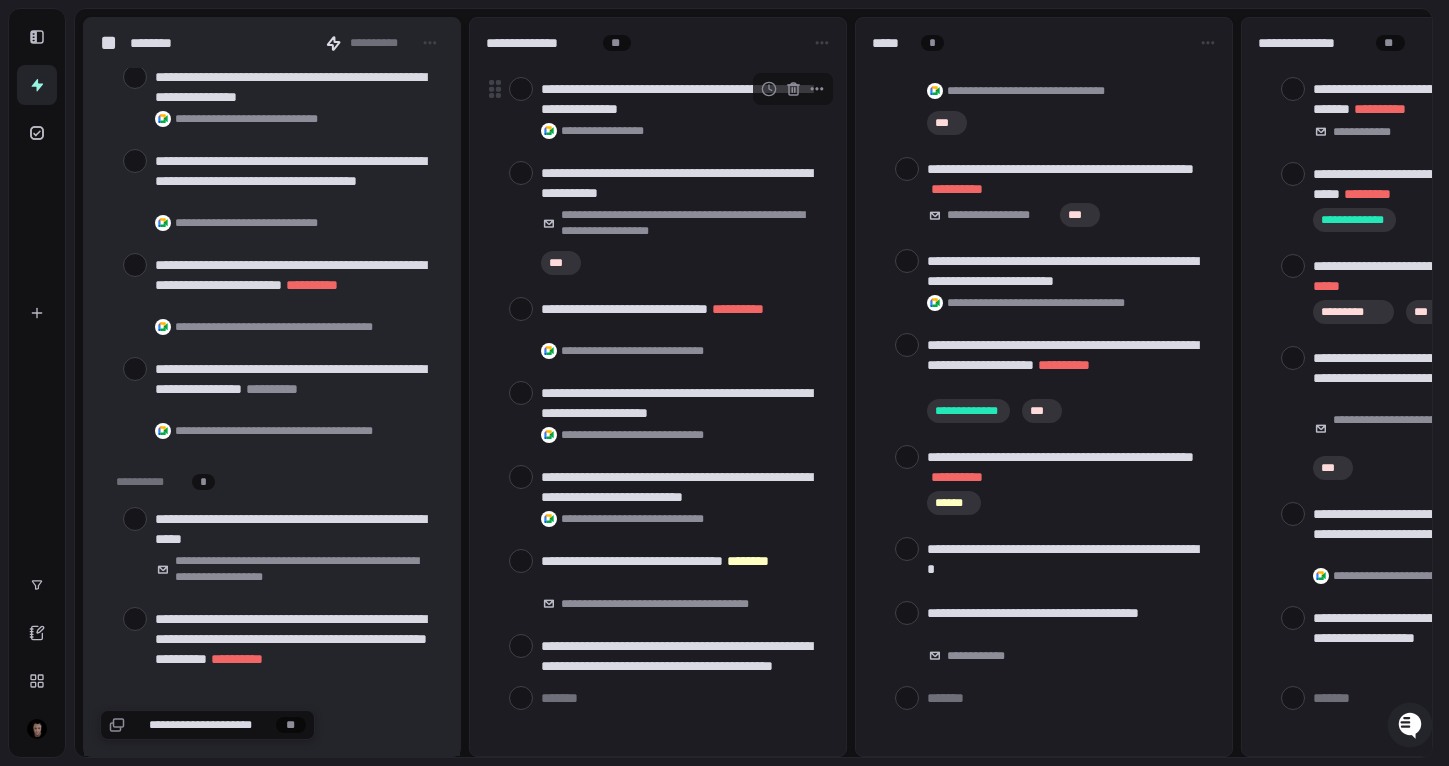 scroll, scrollTop: 100, scrollLeft: 0, axis: vertical 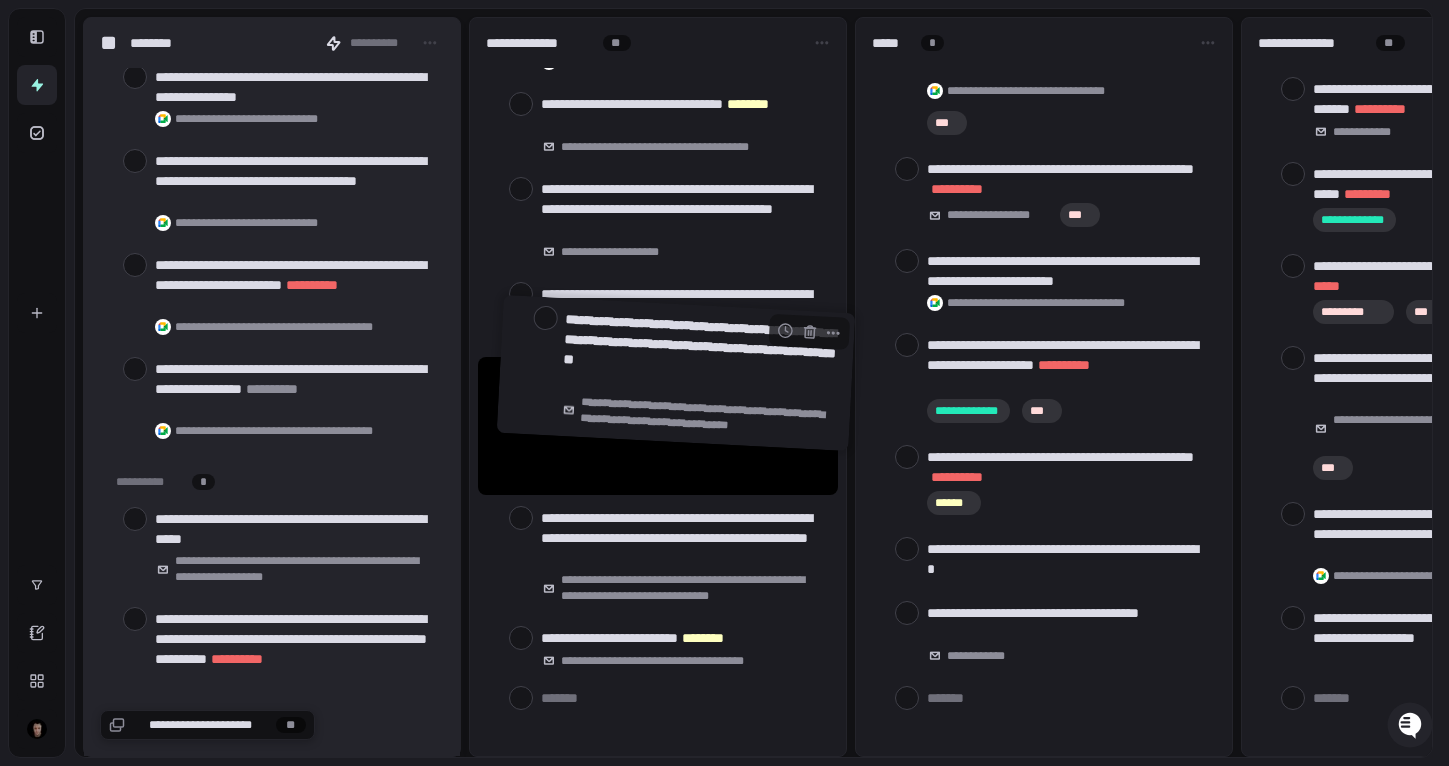 drag, startPoint x: 588, startPoint y: 420, endPoint x: 610, endPoint y: 367, distance: 57.384666 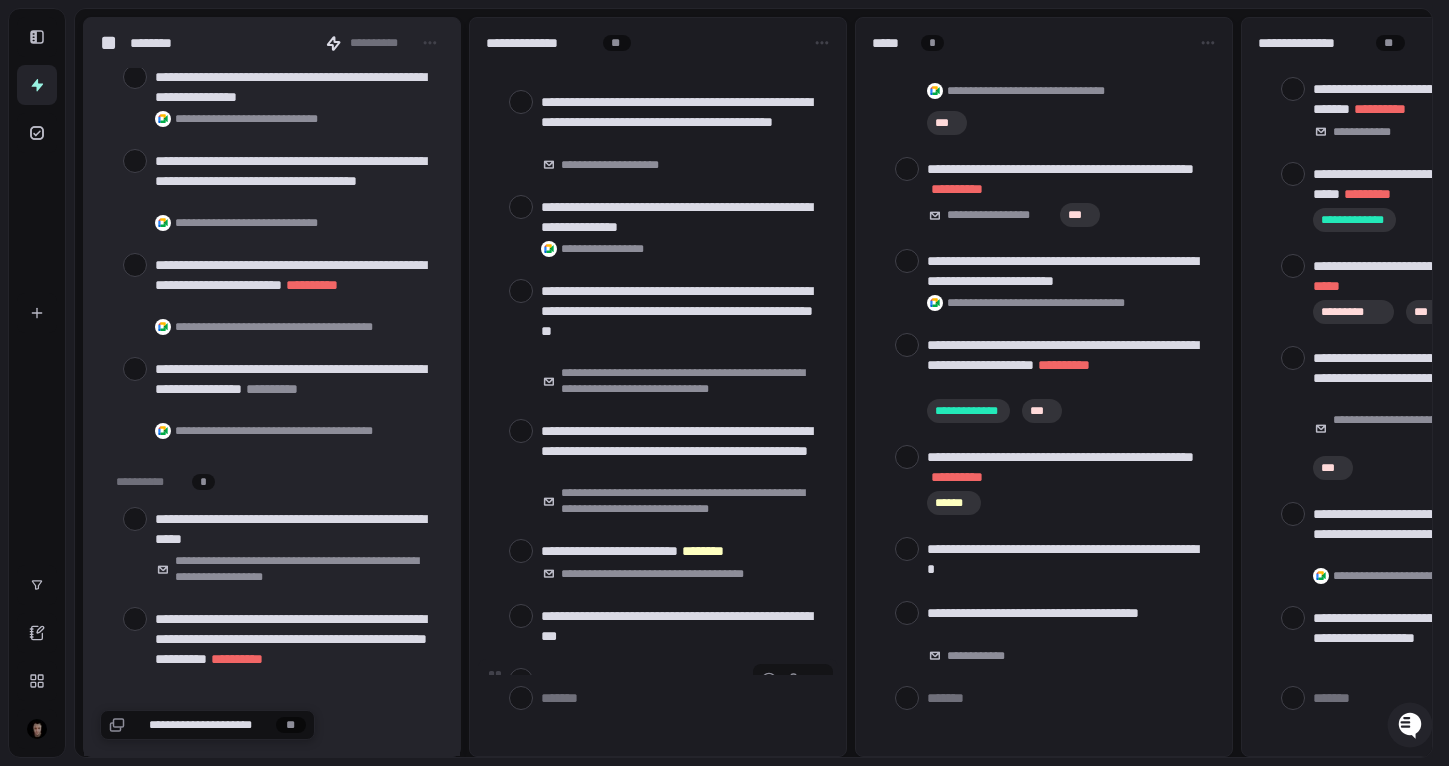 scroll, scrollTop: 604, scrollLeft: 0, axis: vertical 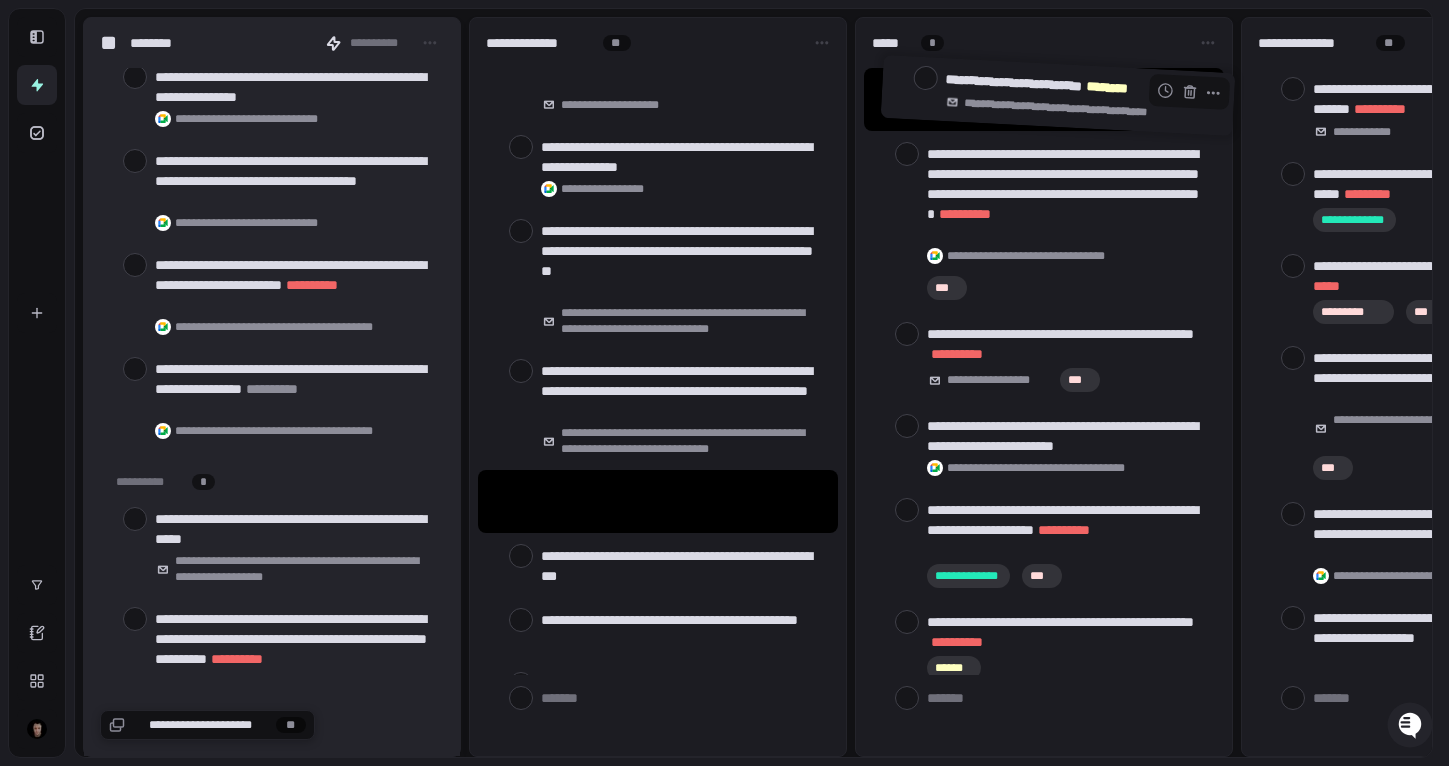drag, startPoint x: 629, startPoint y: 513, endPoint x: 1033, endPoint y: 109, distance: 571.3423 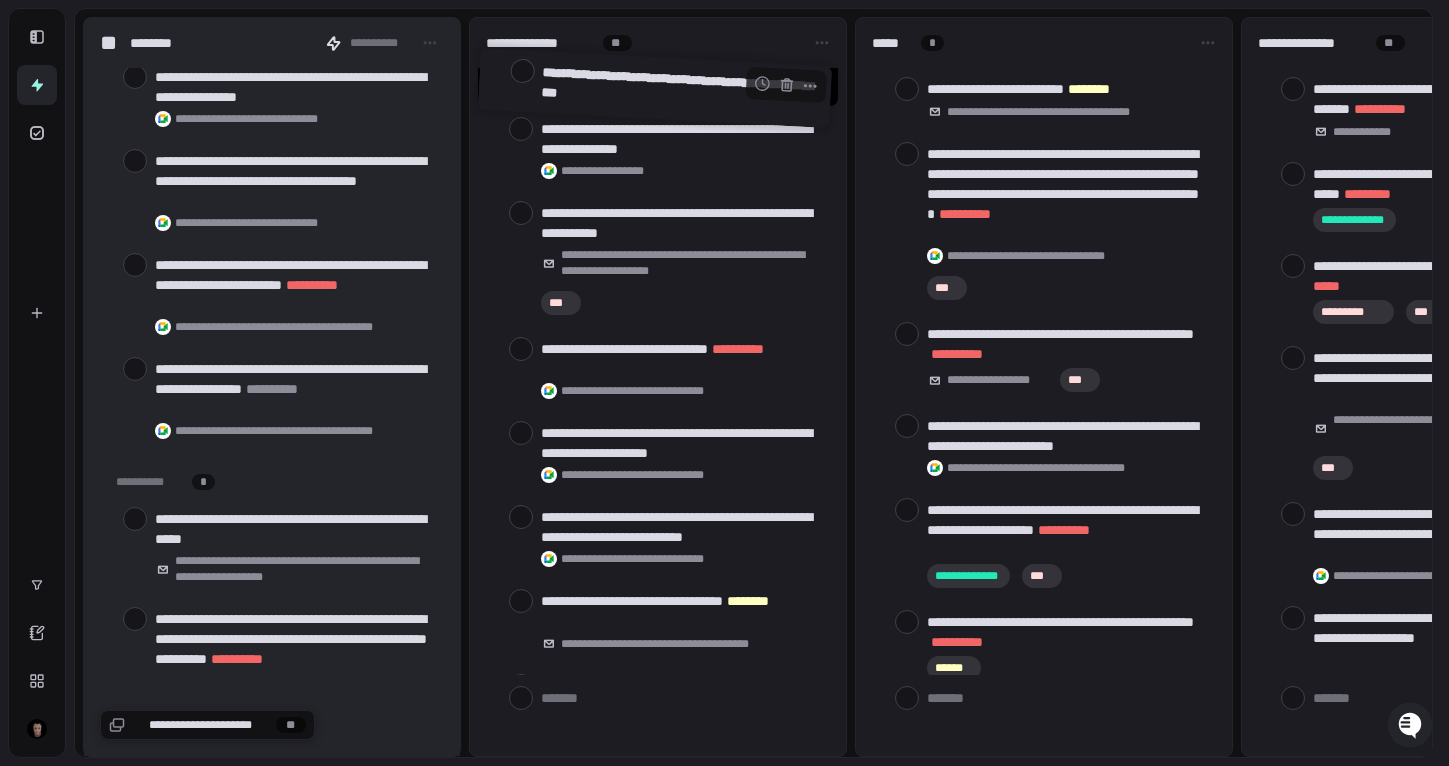scroll, scrollTop: 0, scrollLeft: 0, axis: both 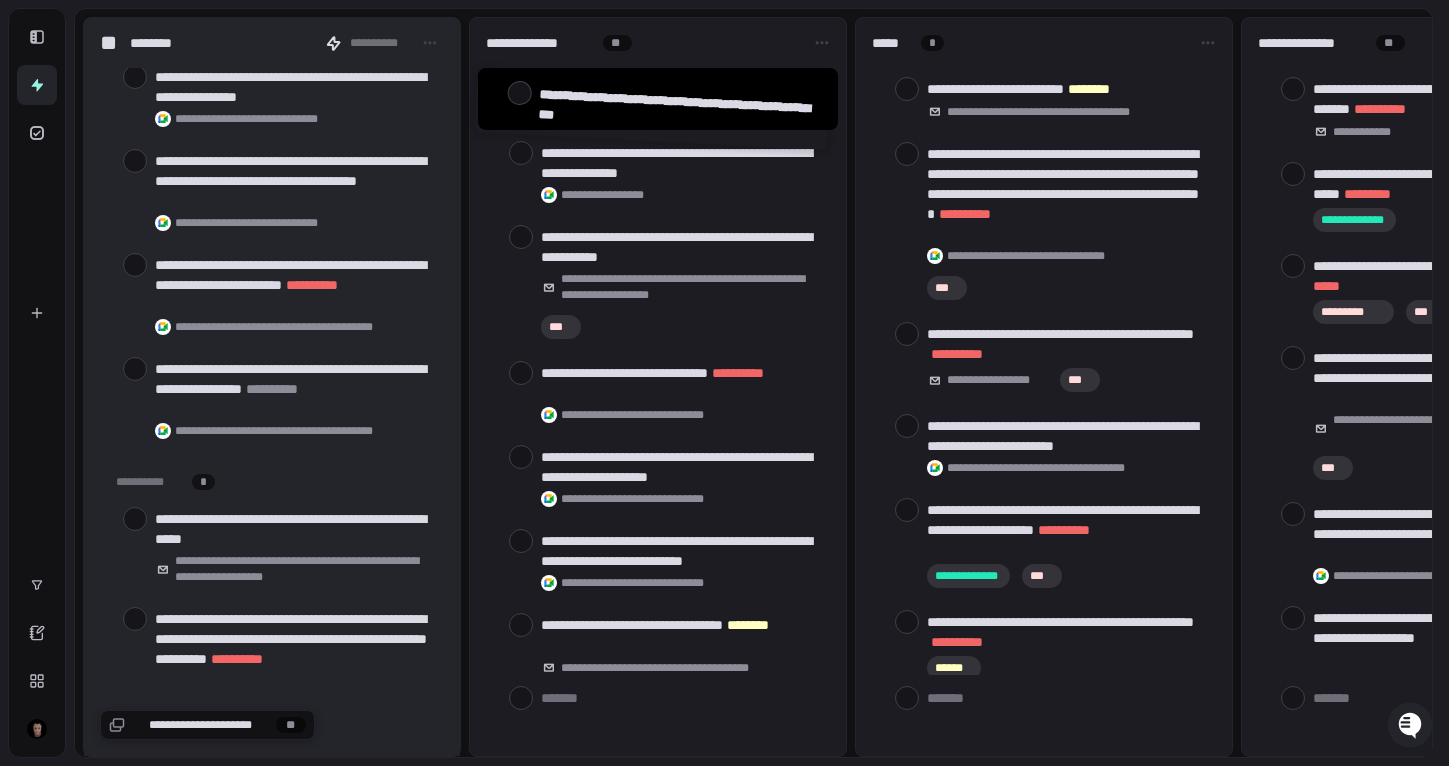 drag, startPoint x: 654, startPoint y: 505, endPoint x: 649, endPoint y: 124, distance: 381.0328 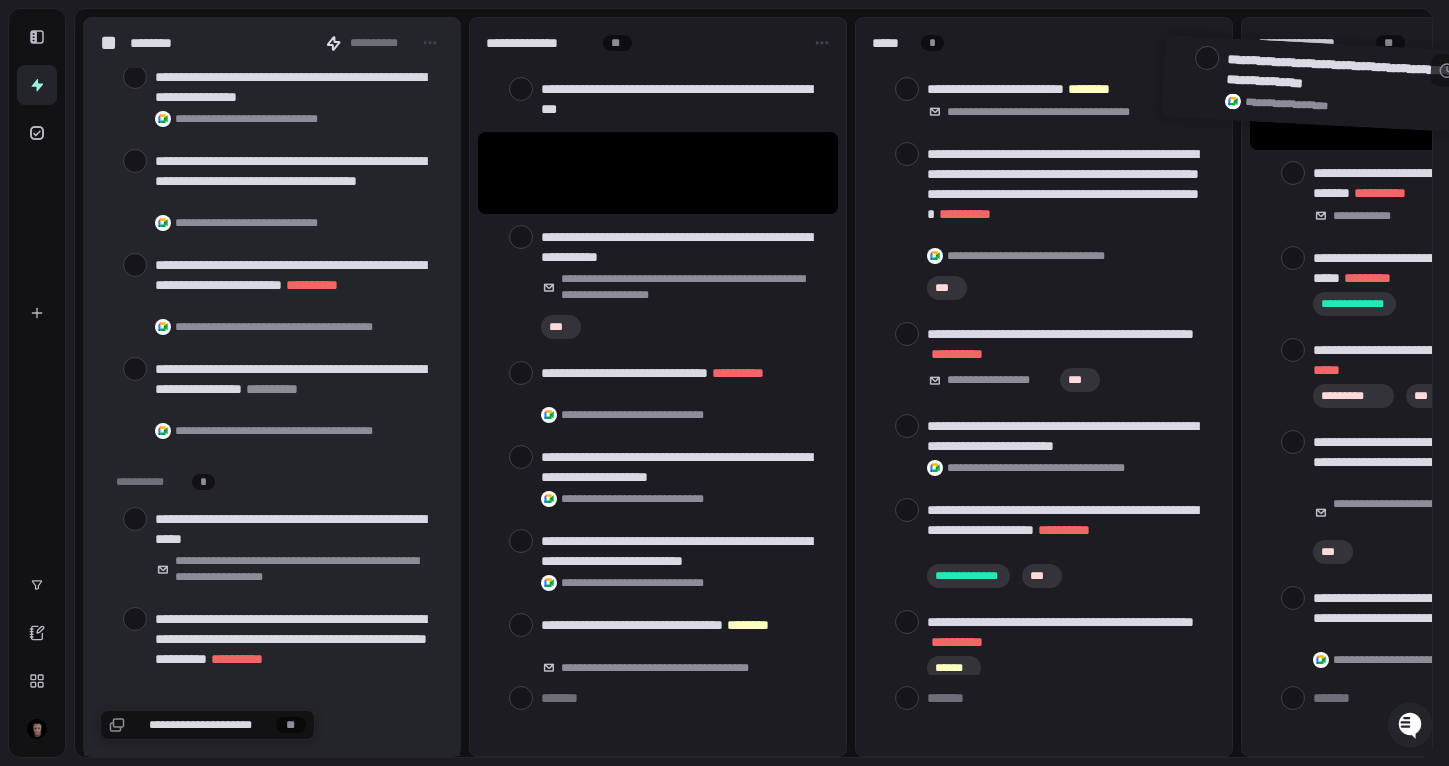 drag, startPoint x: 617, startPoint y: 177, endPoint x: 1307, endPoint y: 91, distance: 695.33875 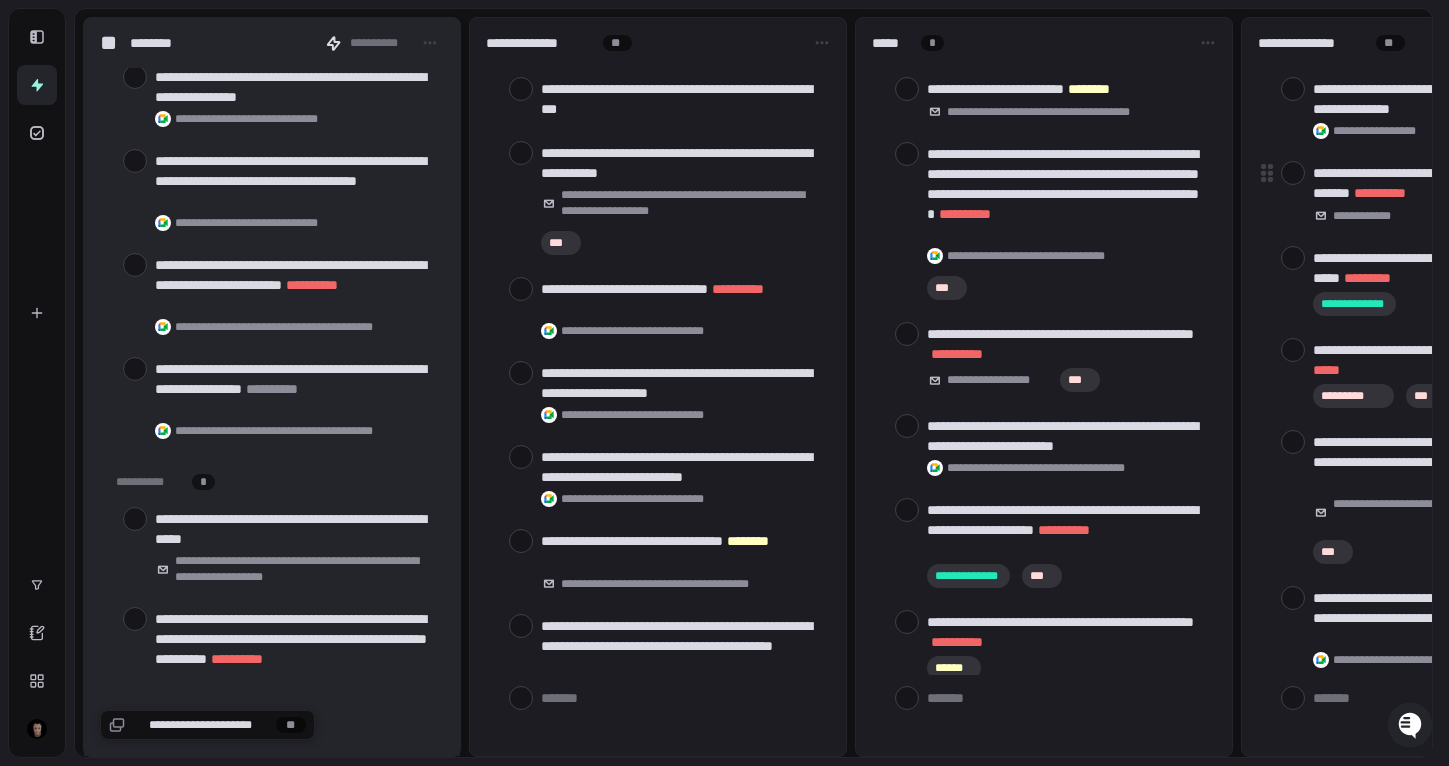 scroll, scrollTop: 0, scrollLeft: 180, axis: horizontal 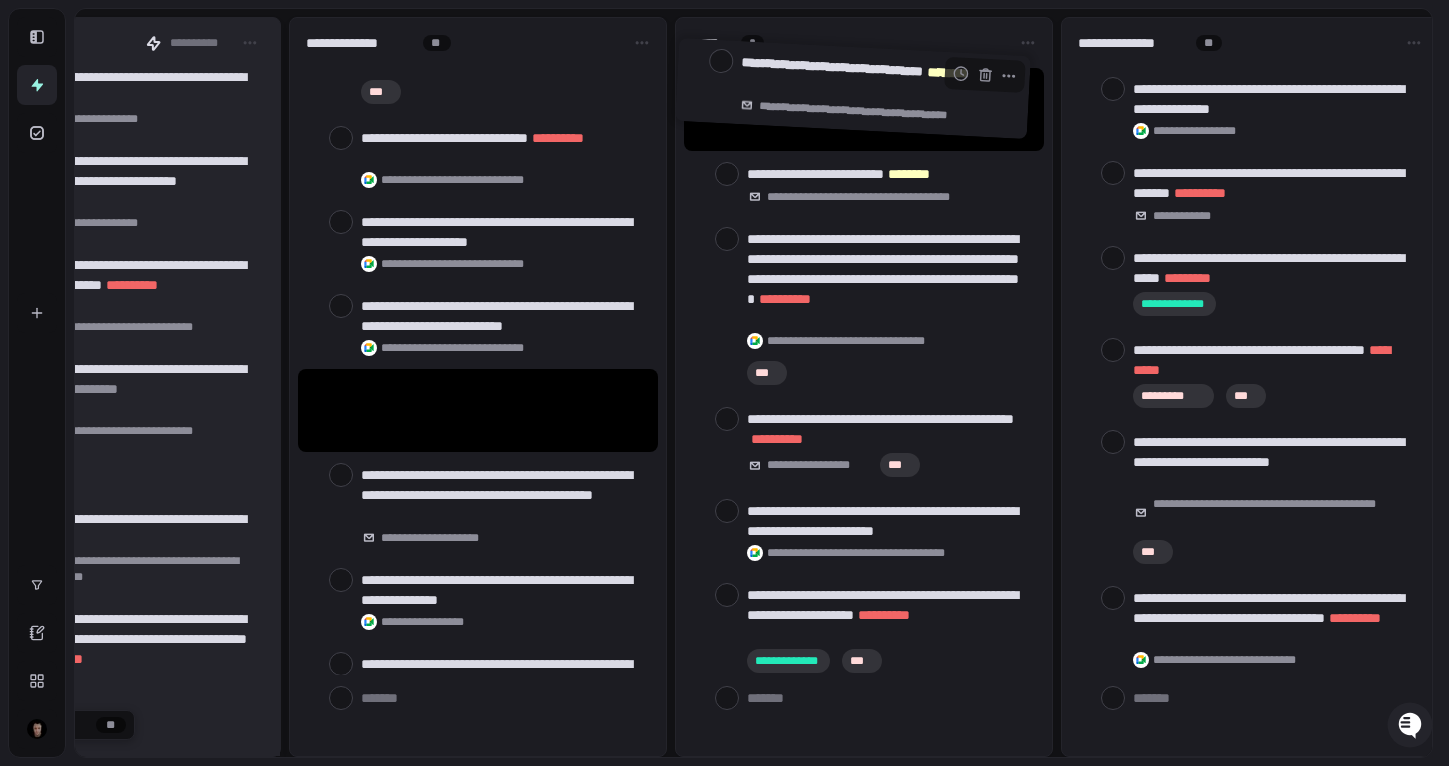 drag, startPoint x: 450, startPoint y: 403, endPoint x: 832, endPoint y: 98, distance: 488.8241 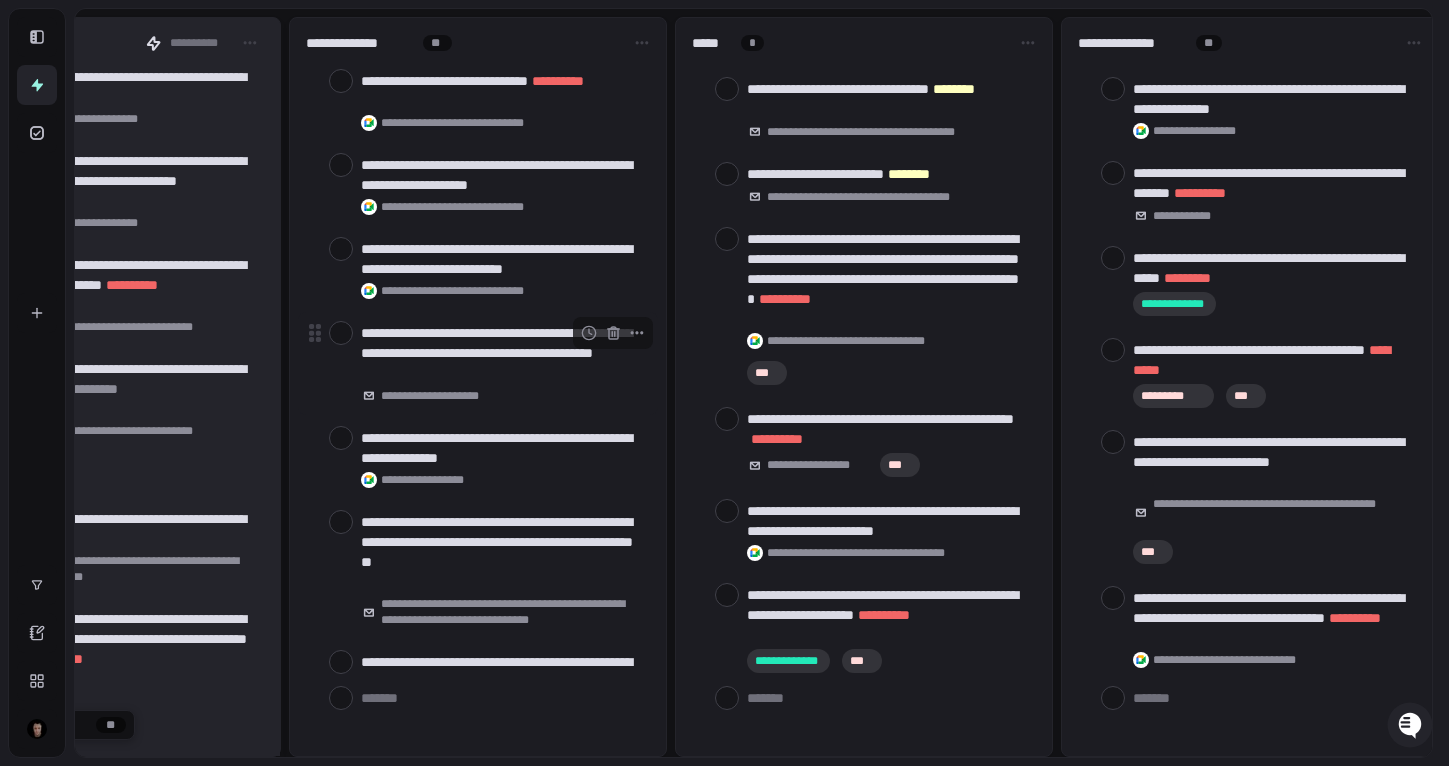 scroll, scrollTop: 259, scrollLeft: 0, axis: vertical 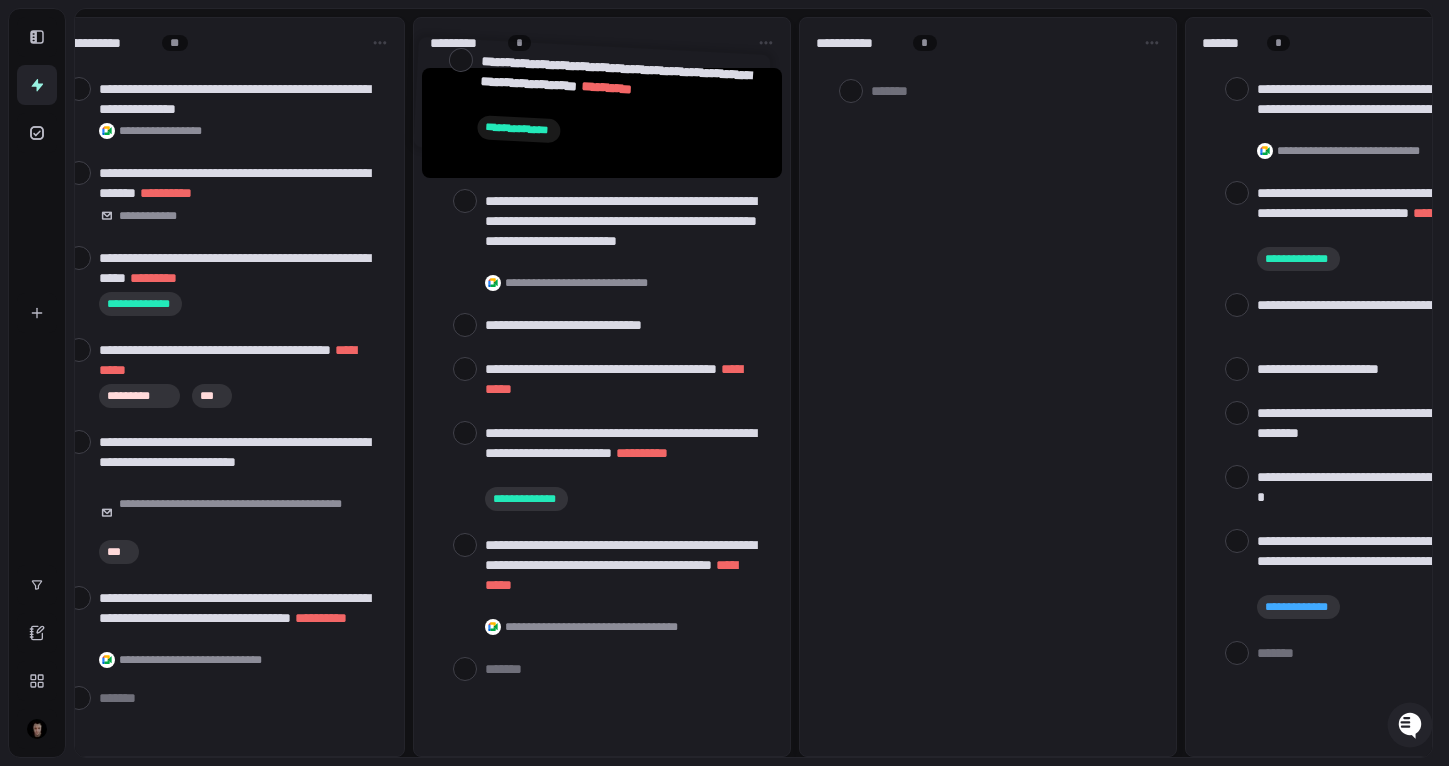 drag, startPoint x: 555, startPoint y: 578, endPoint x: 546, endPoint y: 96, distance: 482.084 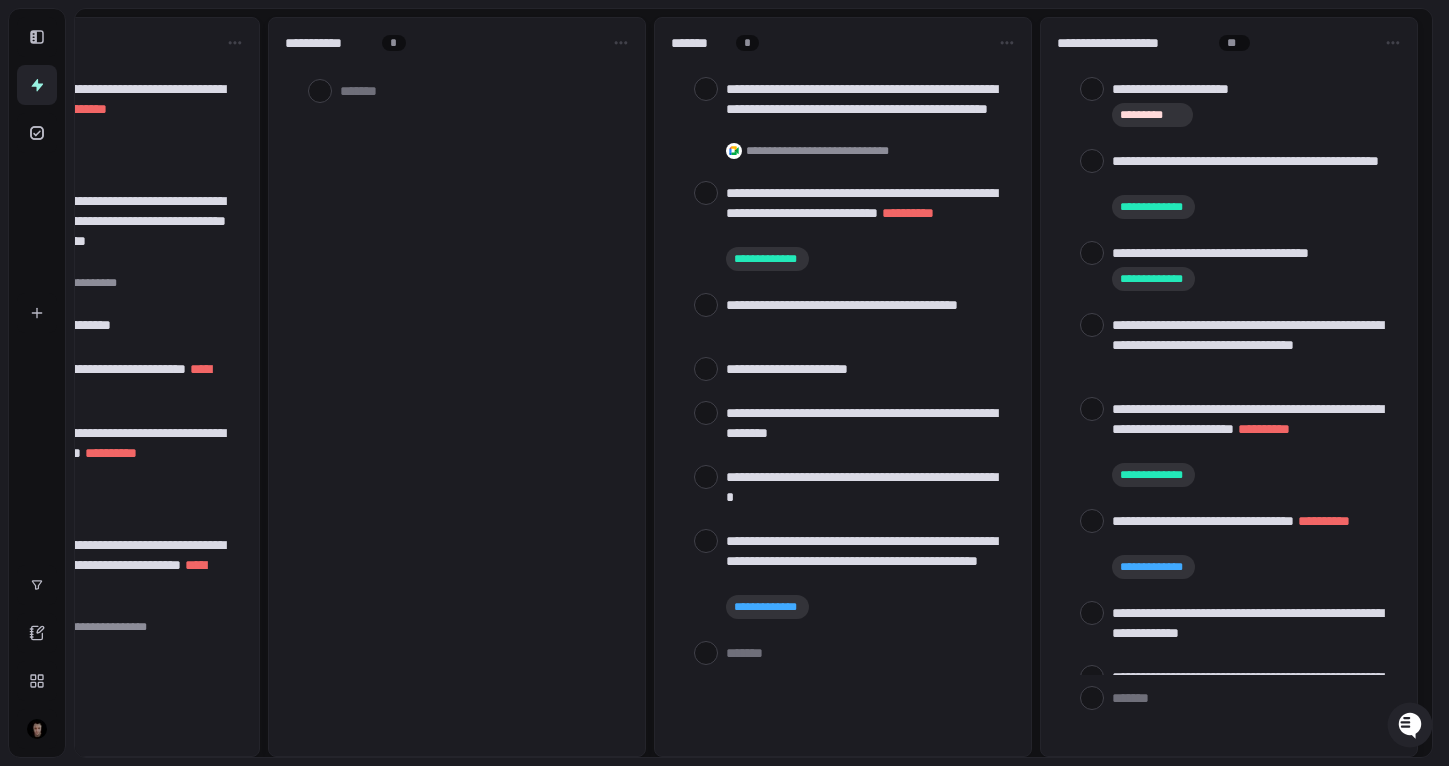 scroll, scrollTop: 0, scrollLeft: 1770, axis: horizontal 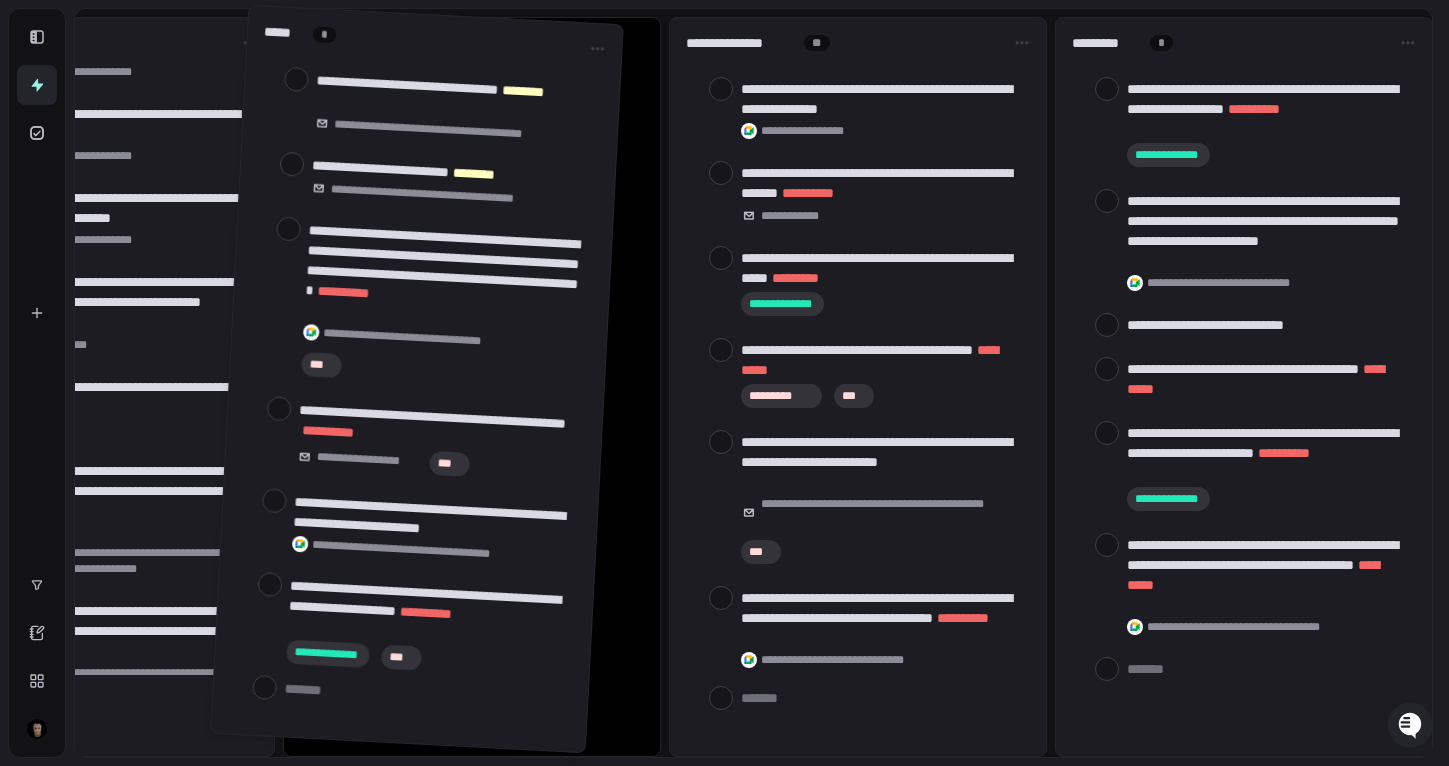 drag, startPoint x: 480, startPoint y: 747, endPoint x: 425, endPoint y: 744, distance: 55.081757 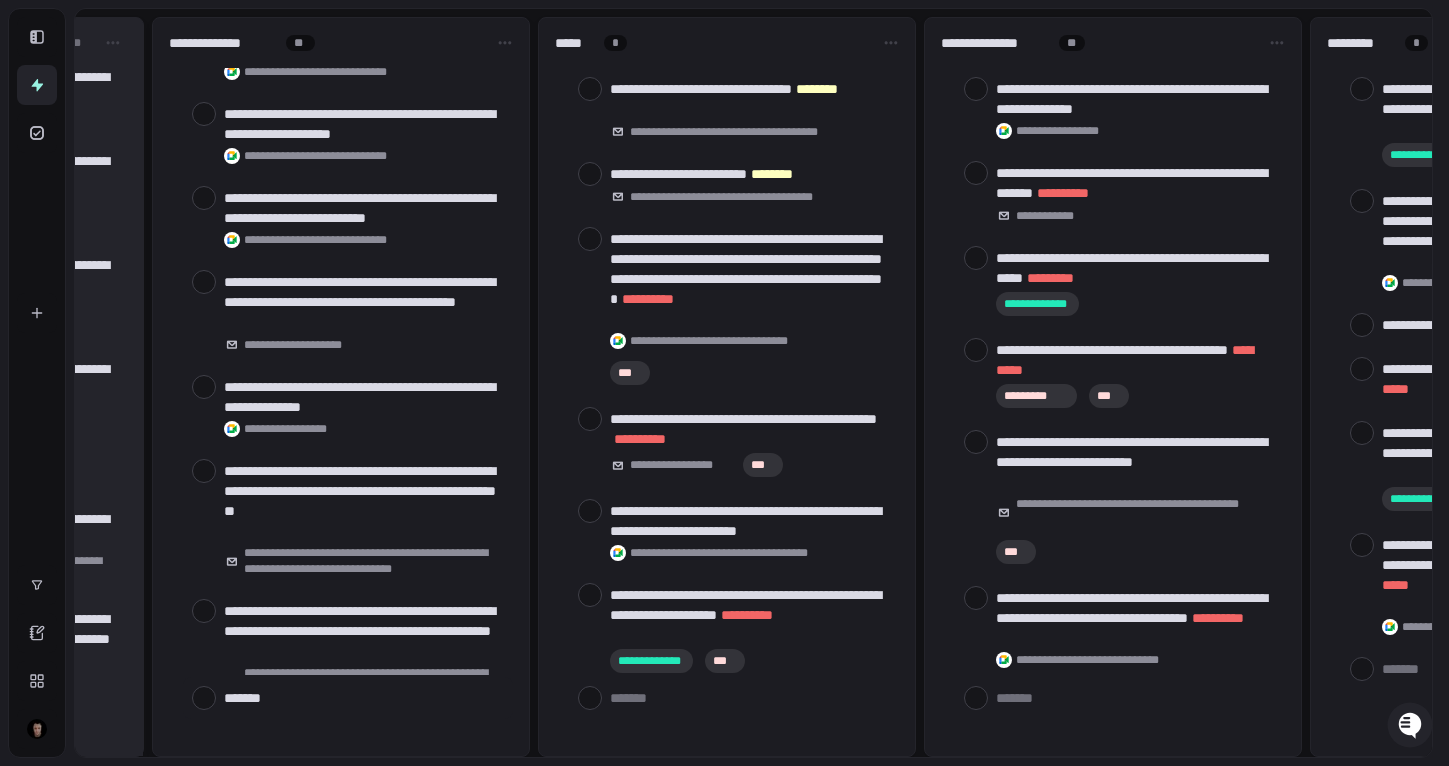scroll, scrollTop: 0, scrollLeft: 318, axis: horizontal 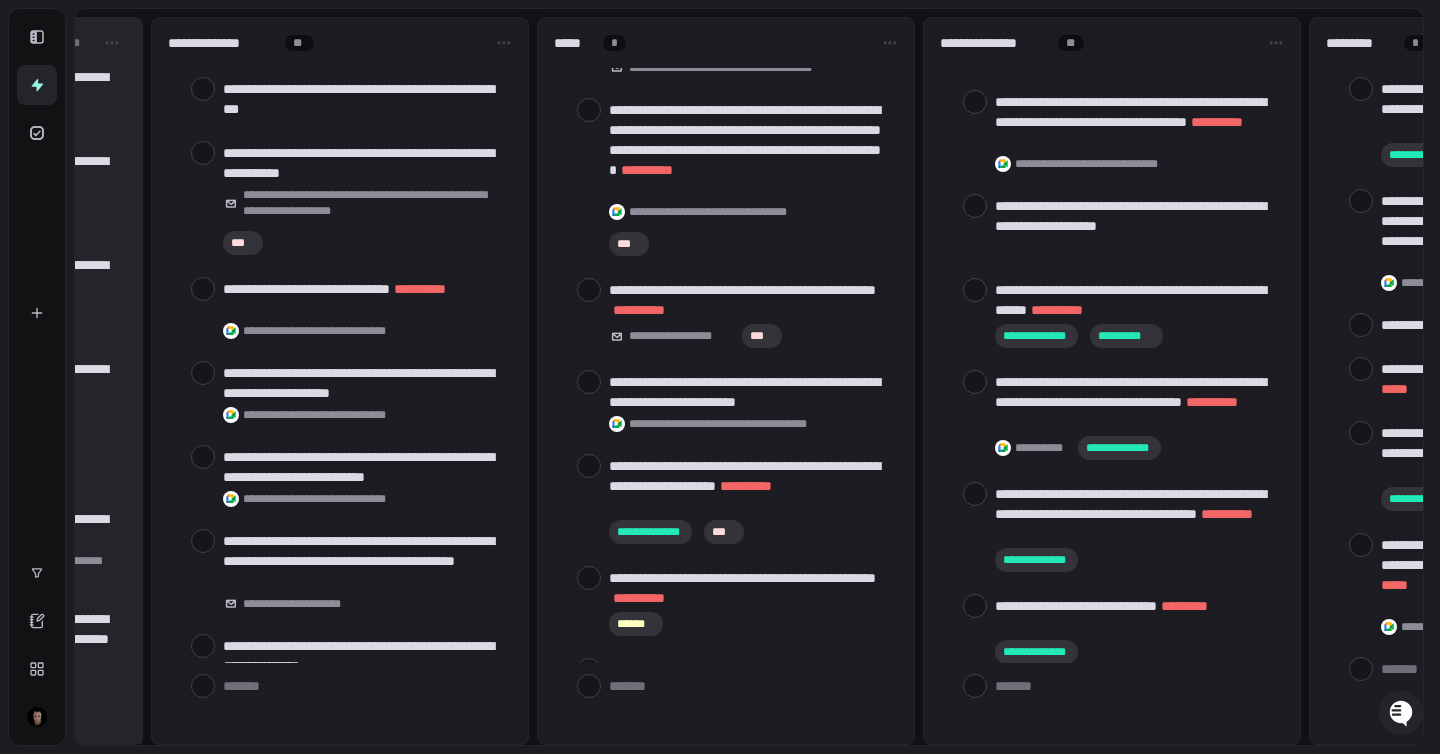 type on "*" 